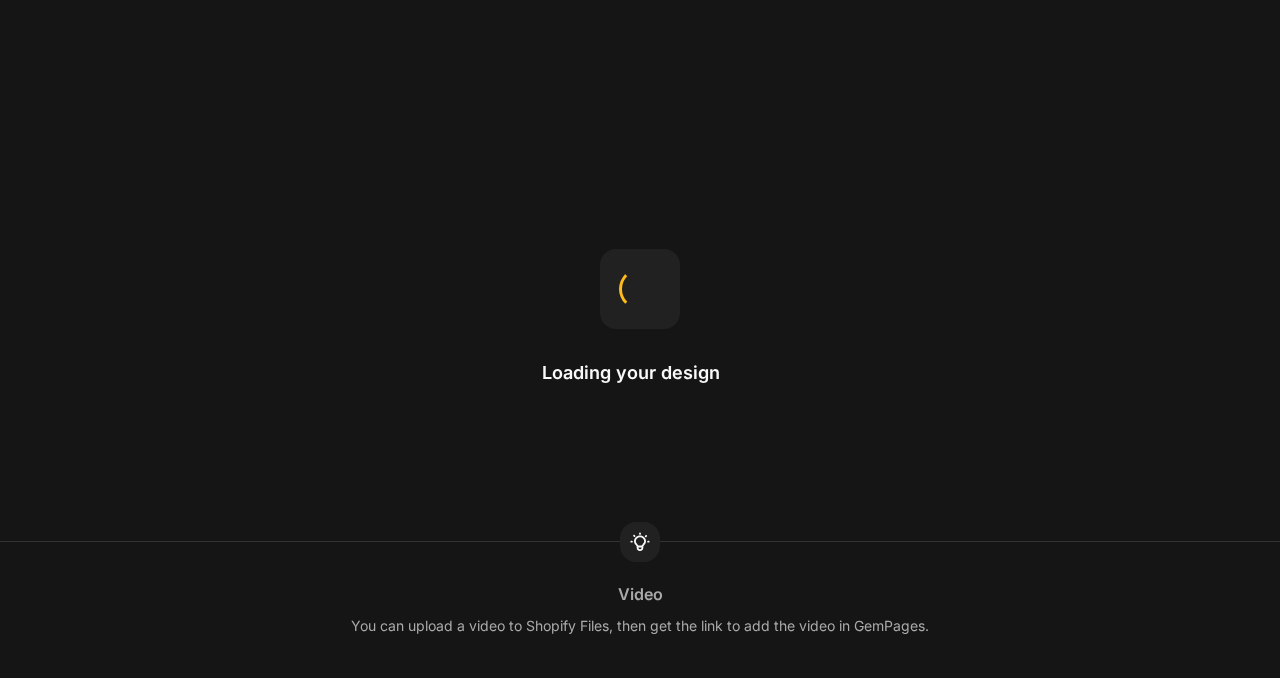 scroll, scrollTop: 0, scrollLeft: 0, axis: both 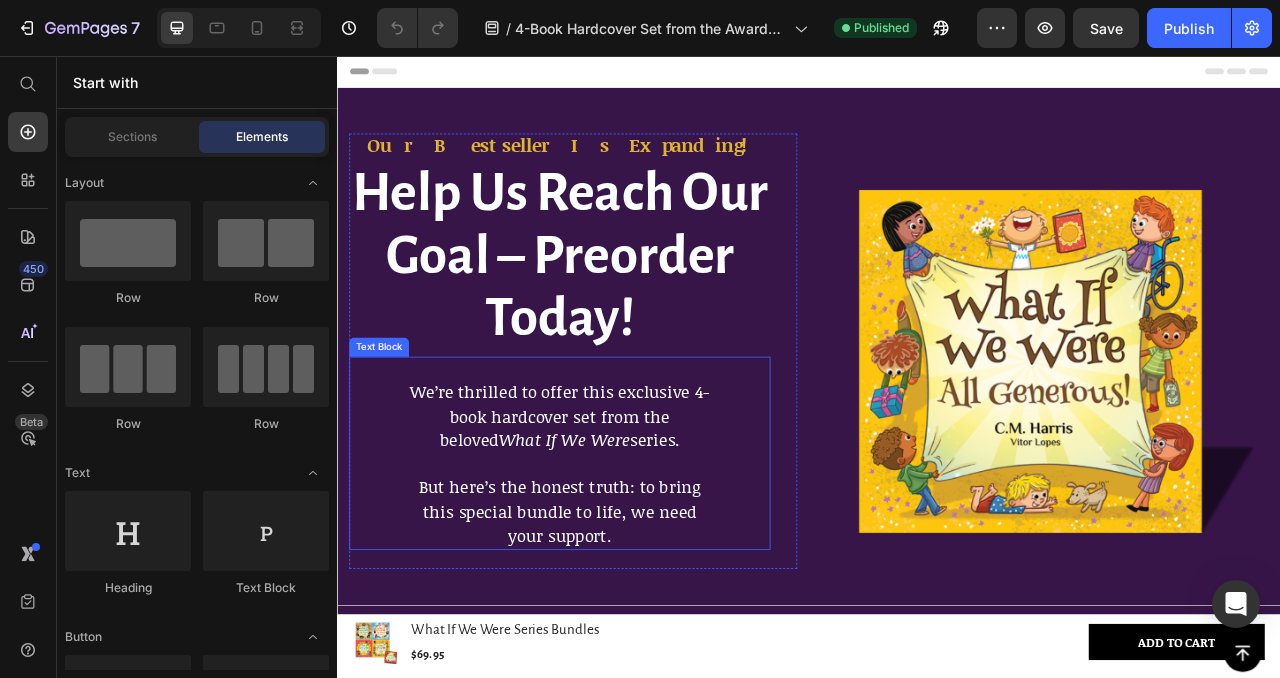 click on "We’re thrilled to offer this exclusive 4-book hardcover set from the beloved  What If We Were  series." at bounding box center [620, 516] 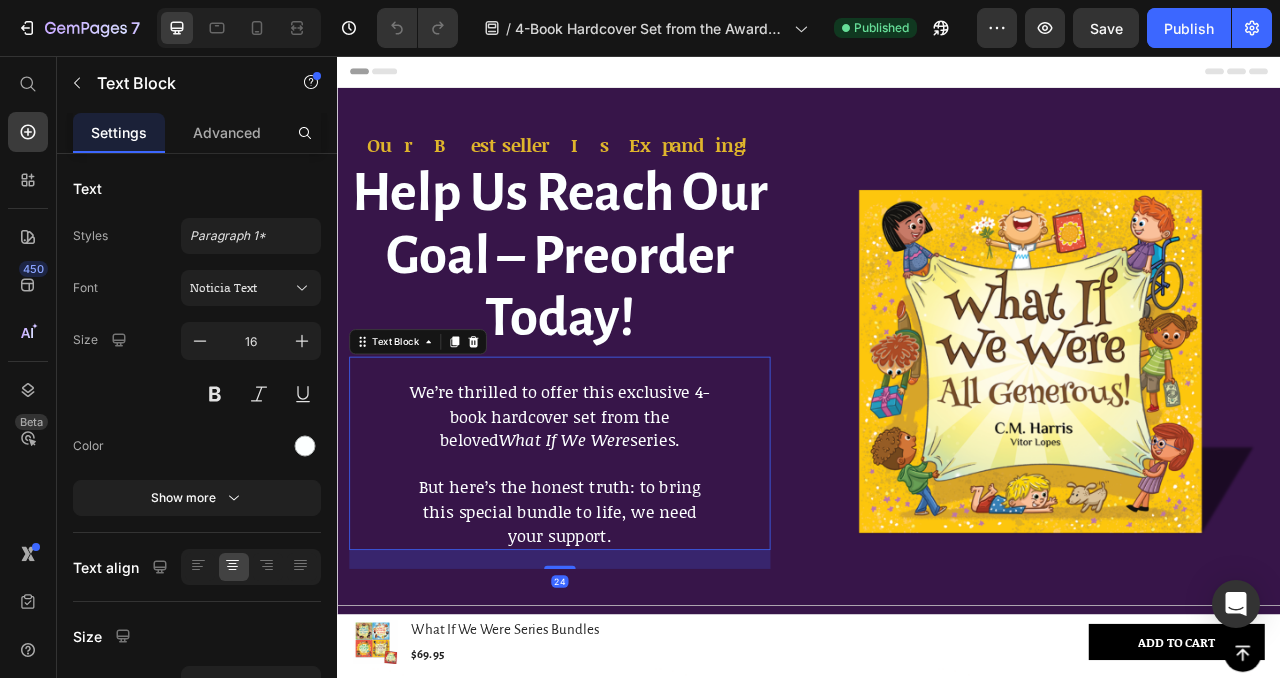 click on "We’re thrilled to offer this exclusive 4-book hardcover set from the beloved  What If We Were  series." at bounding box center [620, 515] 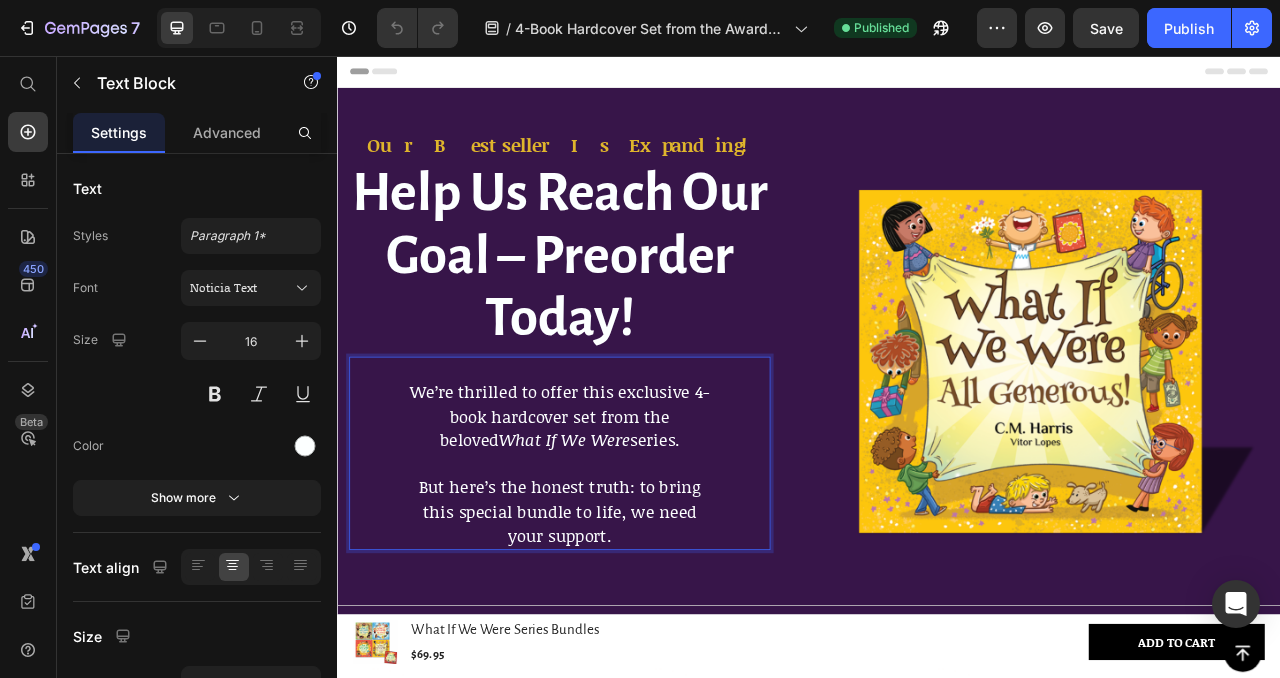 click on "We’re thrilled to offer this exclusive 4-book hardcover set from the beloved  What If We Were  series." at bounding box center (620, 515) 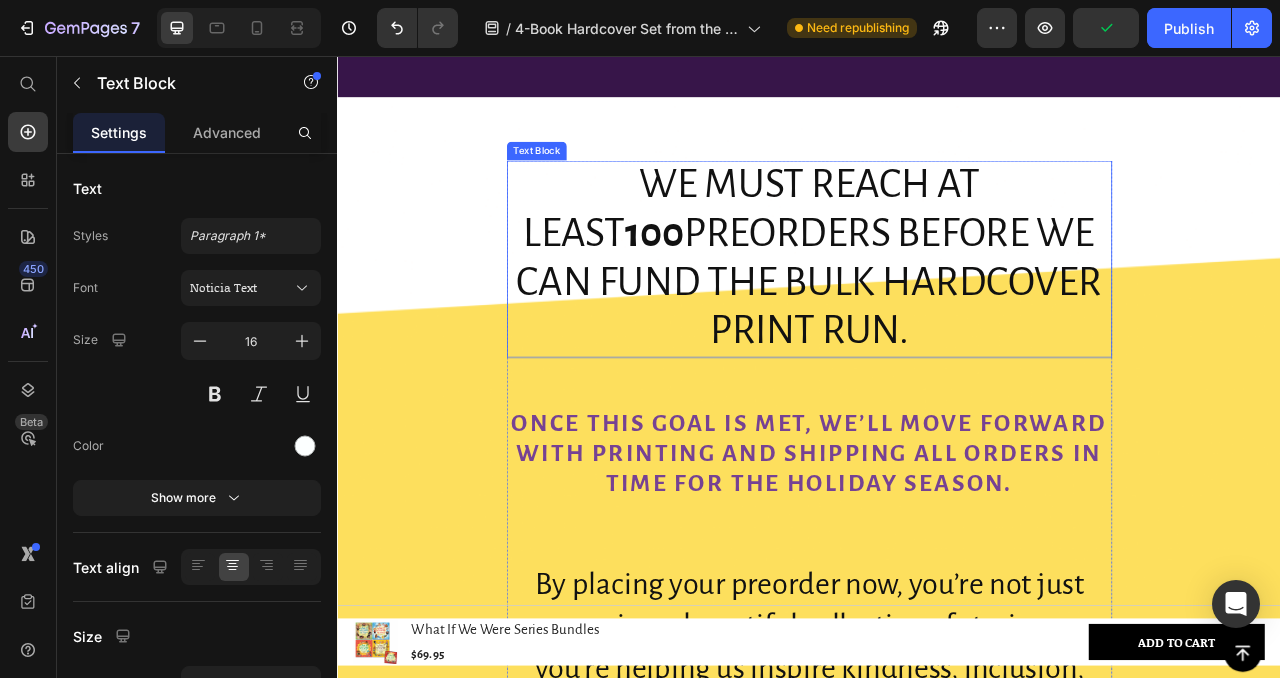 scroll, scrollTop: 719, scrollLeft: 0, axis: vertical 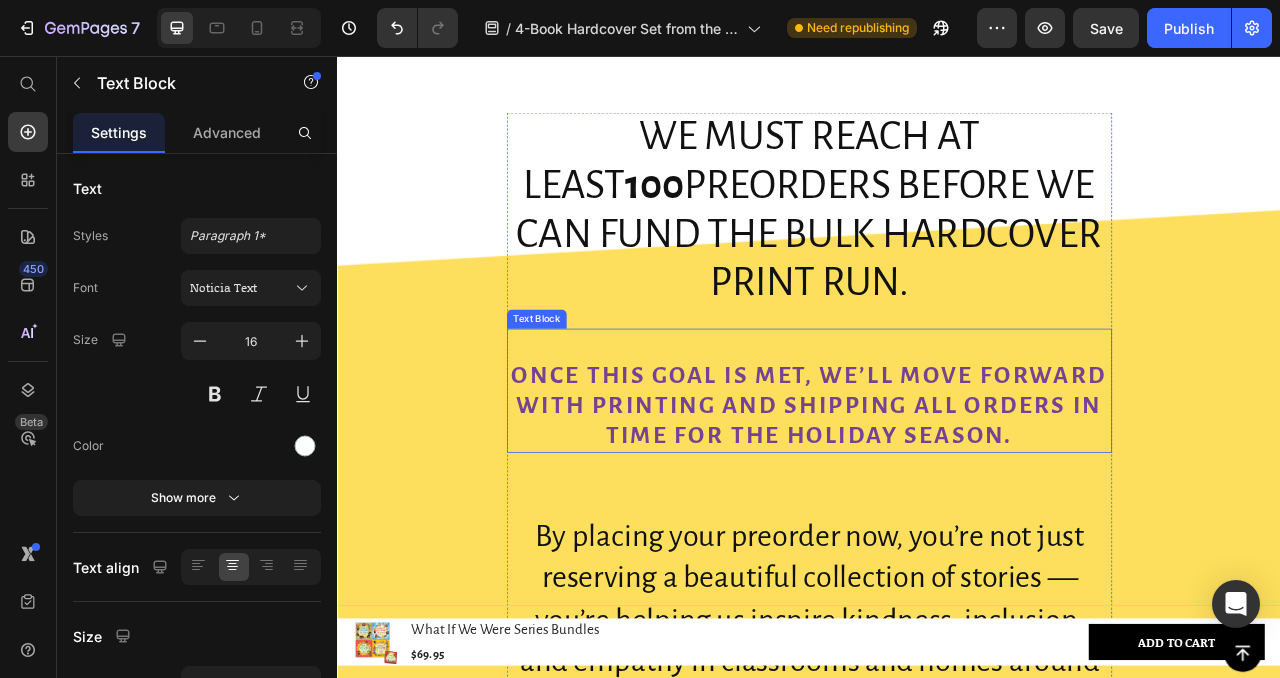 click on "Once this goal is met, we’ll move forward with printing and shipping all orders in time for the holiday season." at bounding box center [937, 501] 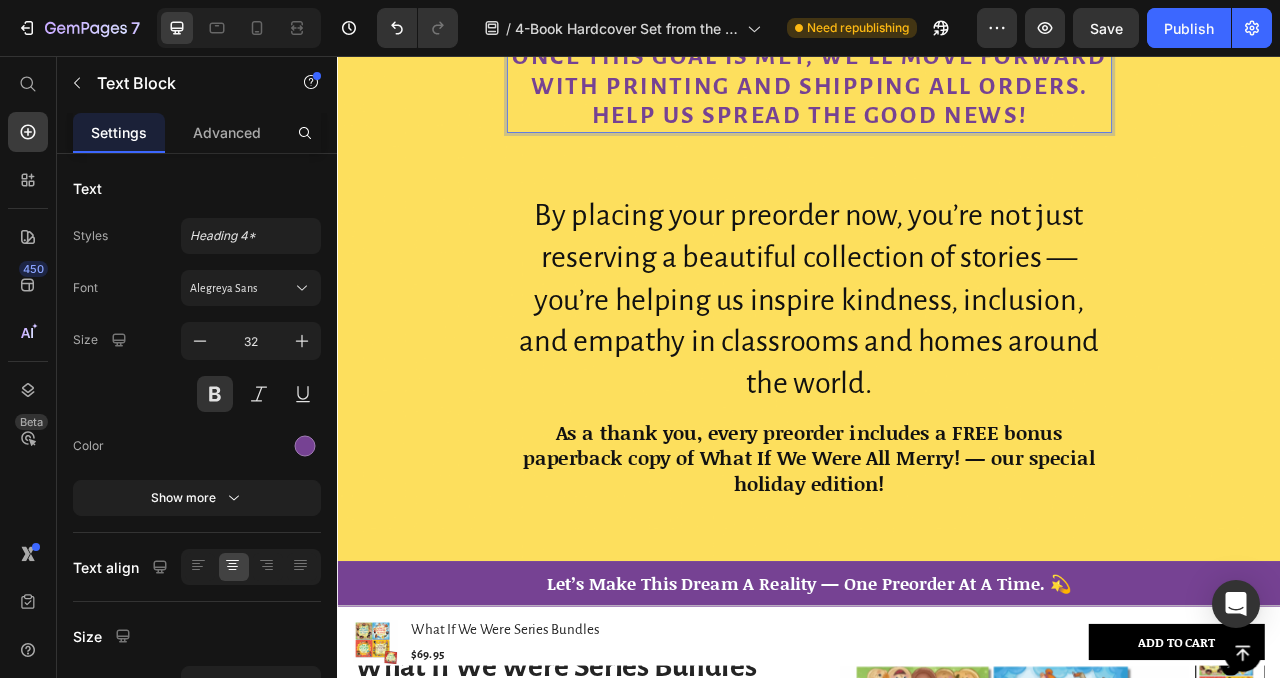 scroll, scrollTop: 1127, scrollLeft: 0, axis: vertical 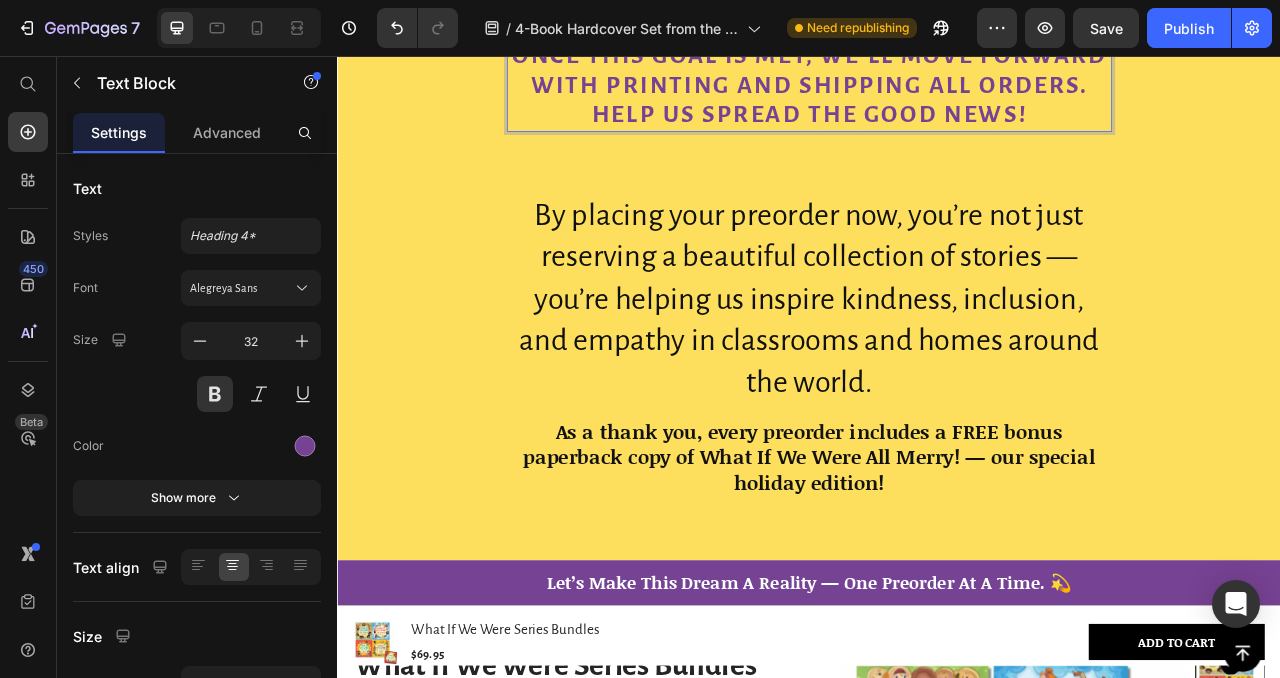 click on "As a thank you, every preorder includes a FREE bonus paperback copy of What If We Were All Merry! — our special holiday edition!" at bounding box center (937, 568) 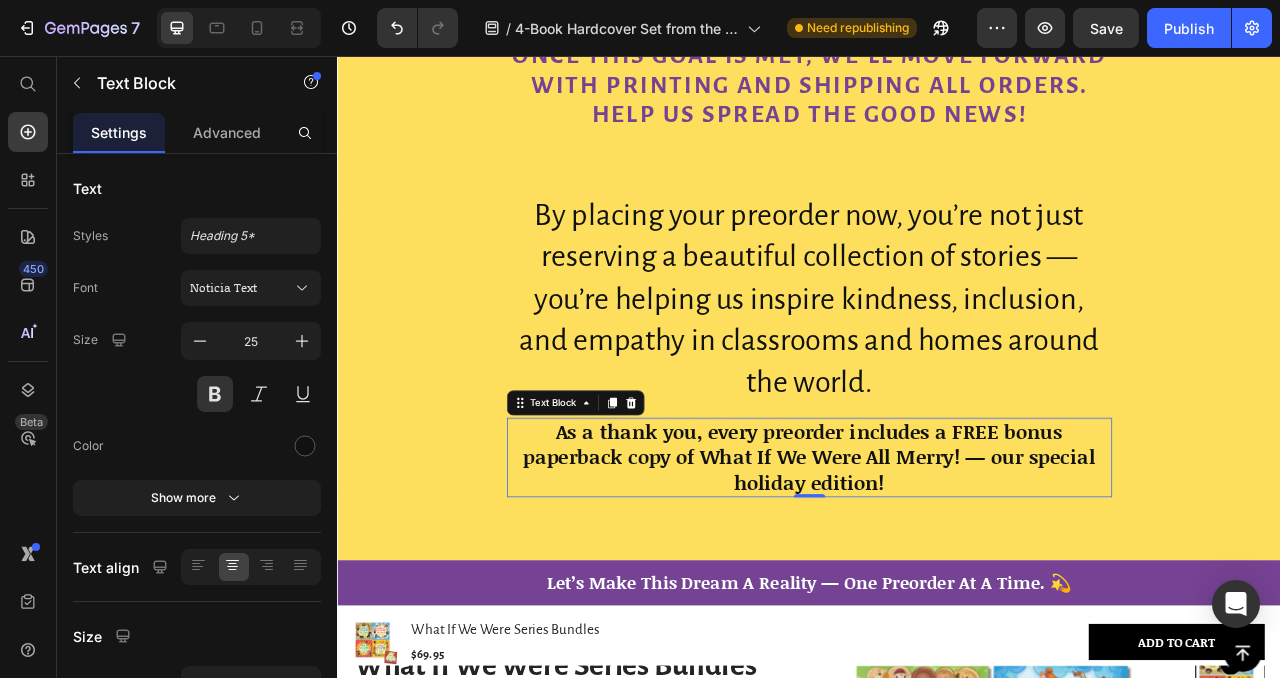 click on "As a thank you, every preorder includes a FREE bonus paperback copy of What If We Were All Merry! — our special holiday edition!" at bounding box center (937, 568) 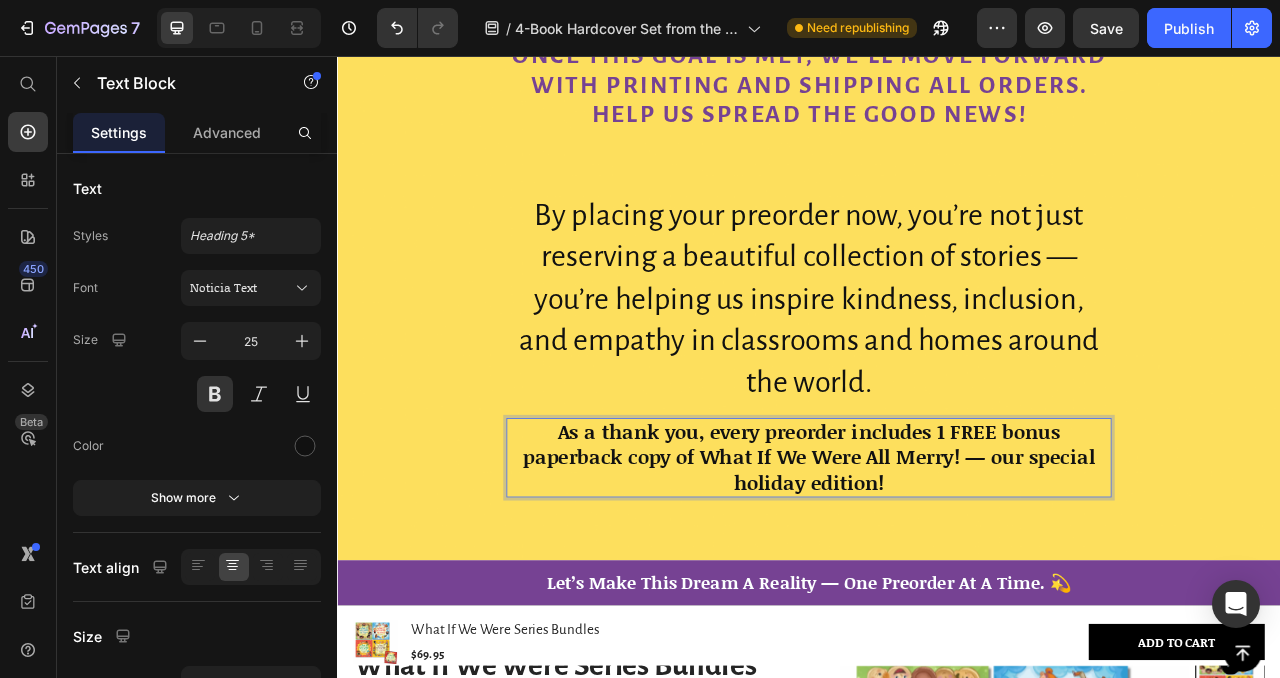 click on "As a thank you, every preorder includes 1 FREE bonus paperback copy of What If We Were All Merry! — our special holiday edition!" at bounding box center [937, 568] 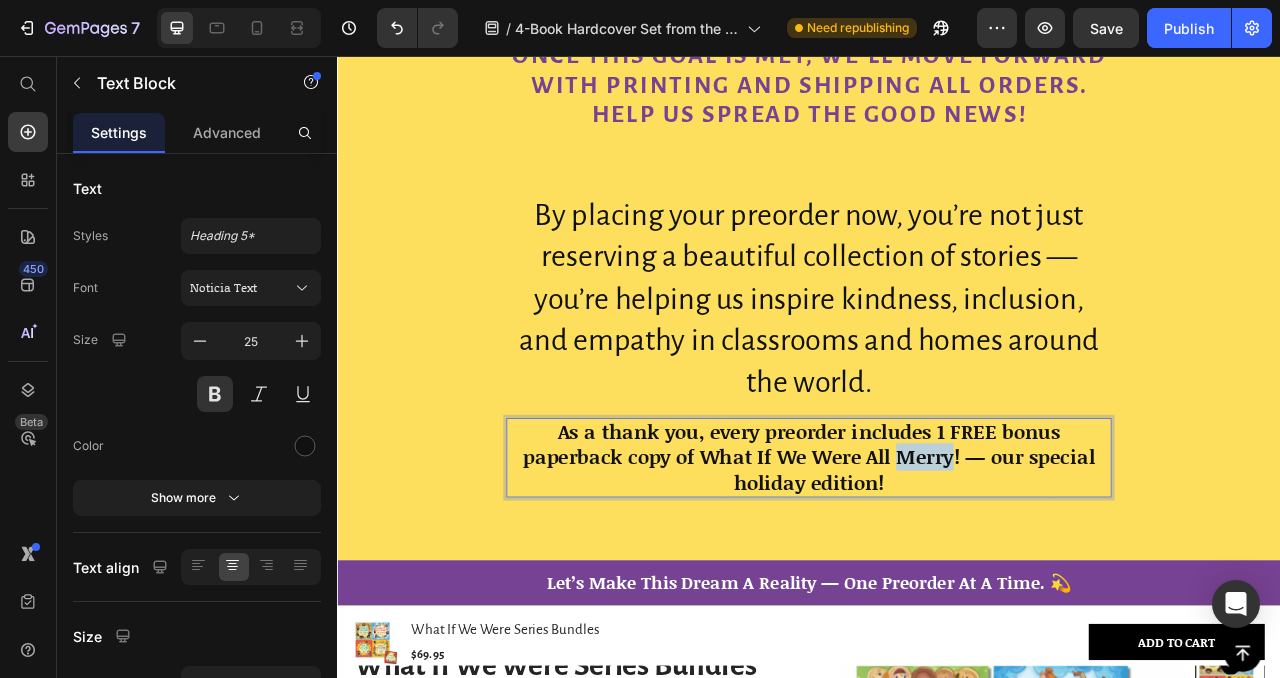 click on "As a thank you, every preorder includes 1 FREE bonus paperback copy of What If We Were All Merry! — our special holiday edition!" at bounding box center [937, 568] 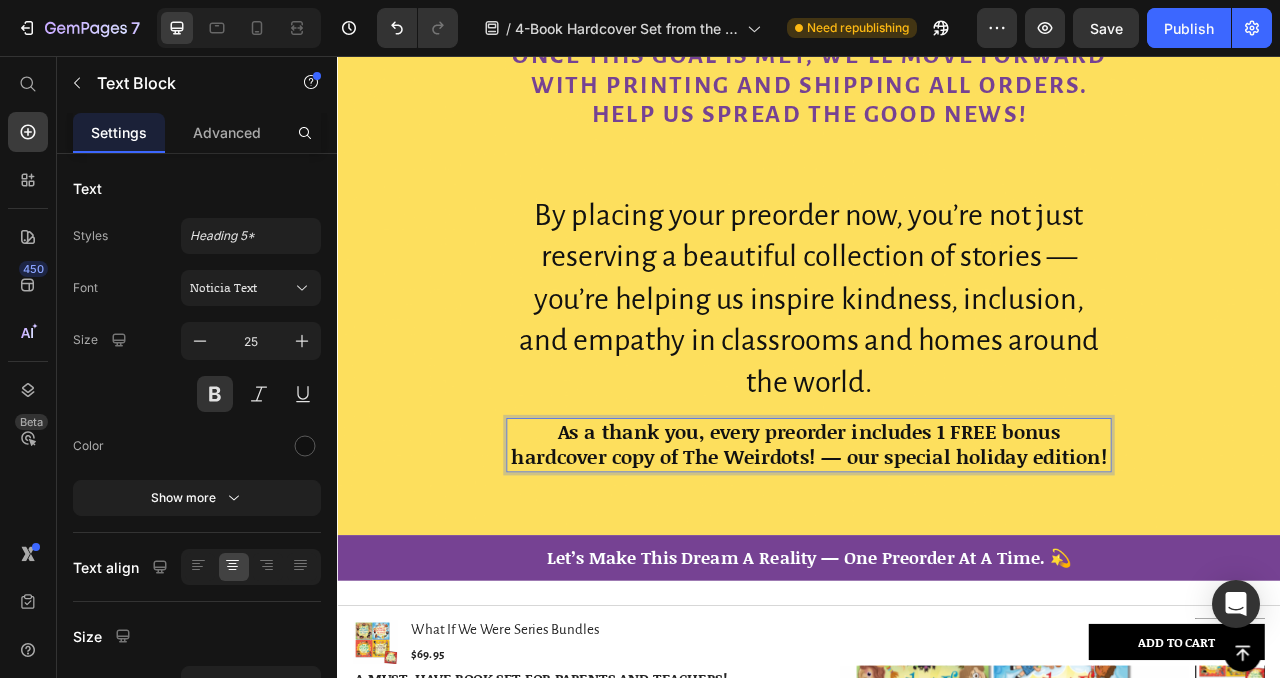 click on "As a thank you, every preorder includes 1 FREE bonus hardcover copy of The Weirdots! — our special holiday edition!" at bounding box center (937, 551) 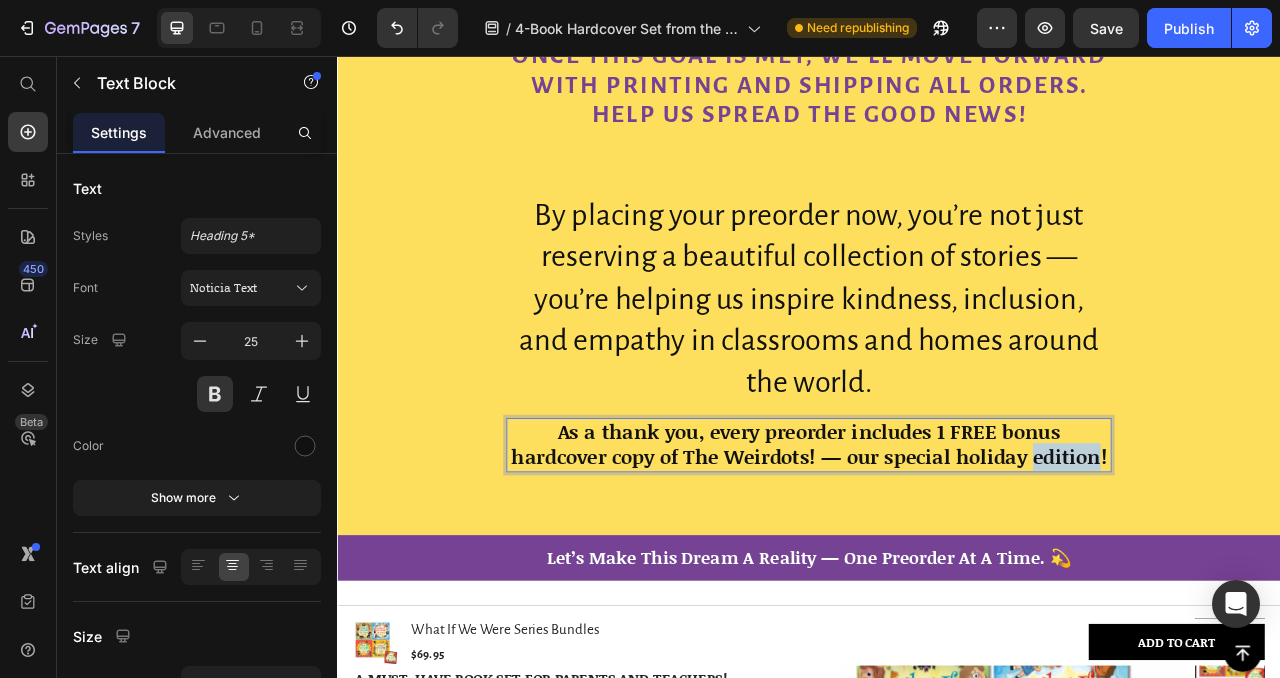 click on "As a thank you, every preorder includes 1 FREE bonus hardcover copy of The Weirdots! — our special holiday edition!" at bounding box center (937, 551) 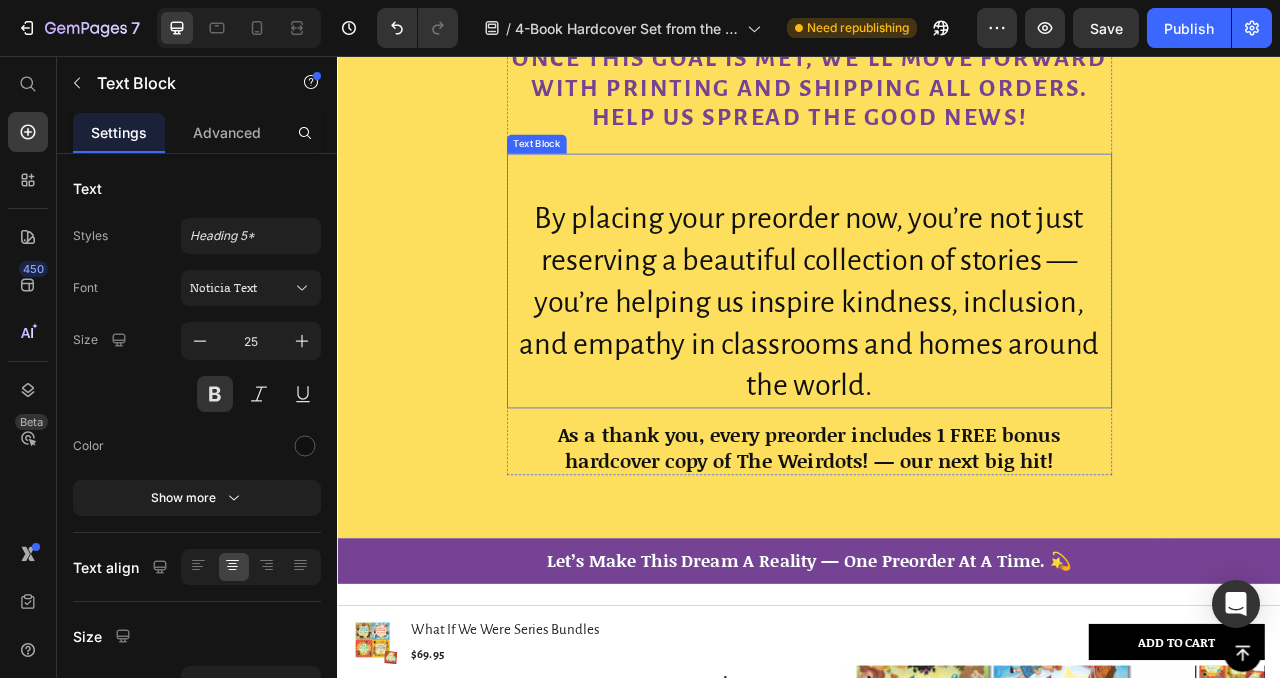 scroll, scrollTop: 1195, scrollLeft: 0, axis: vertical 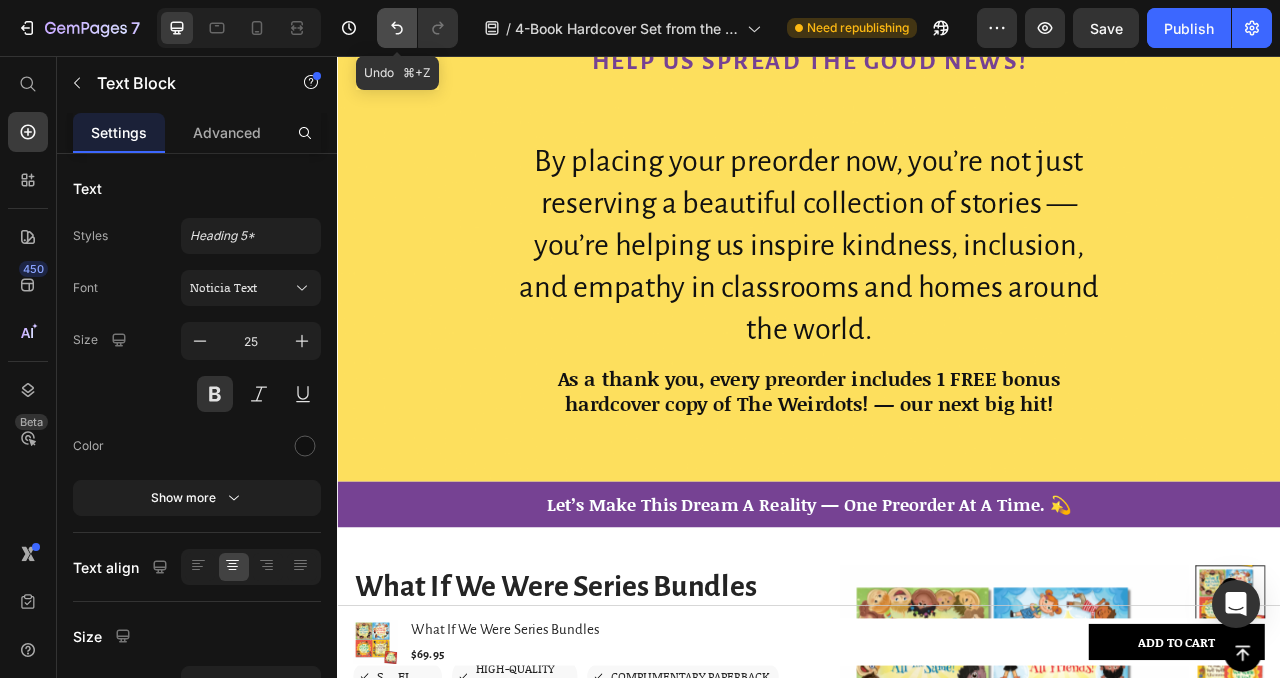 click 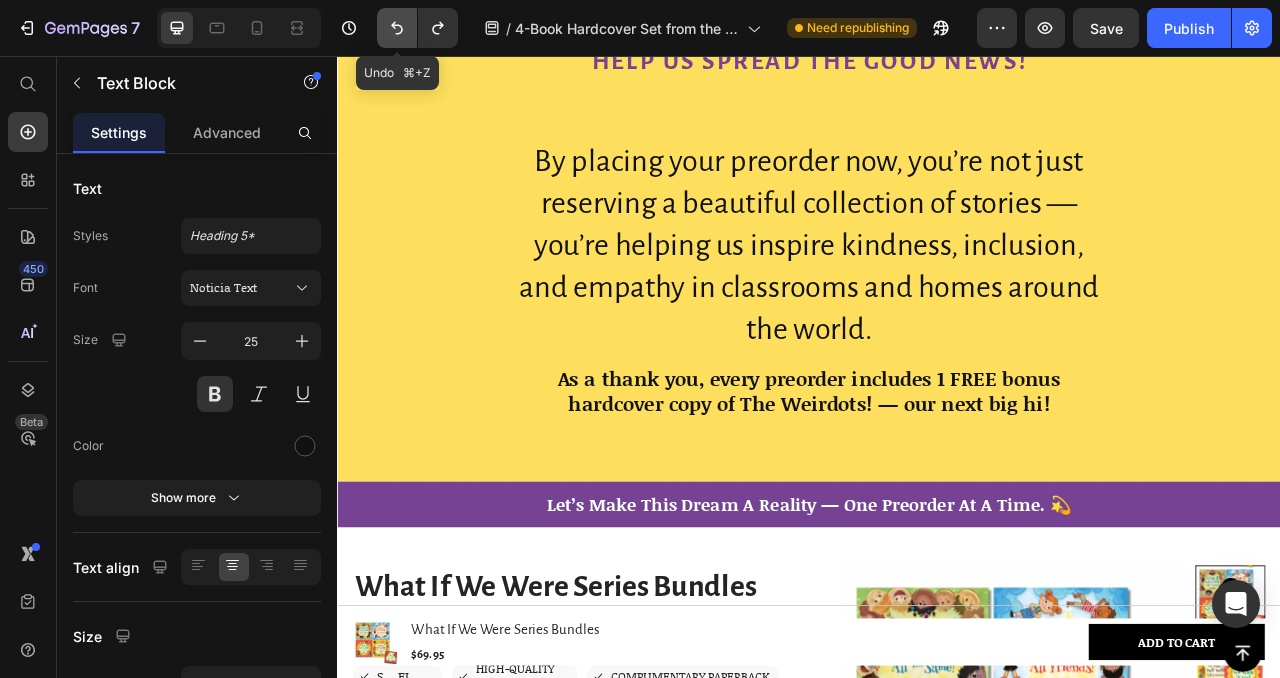 click 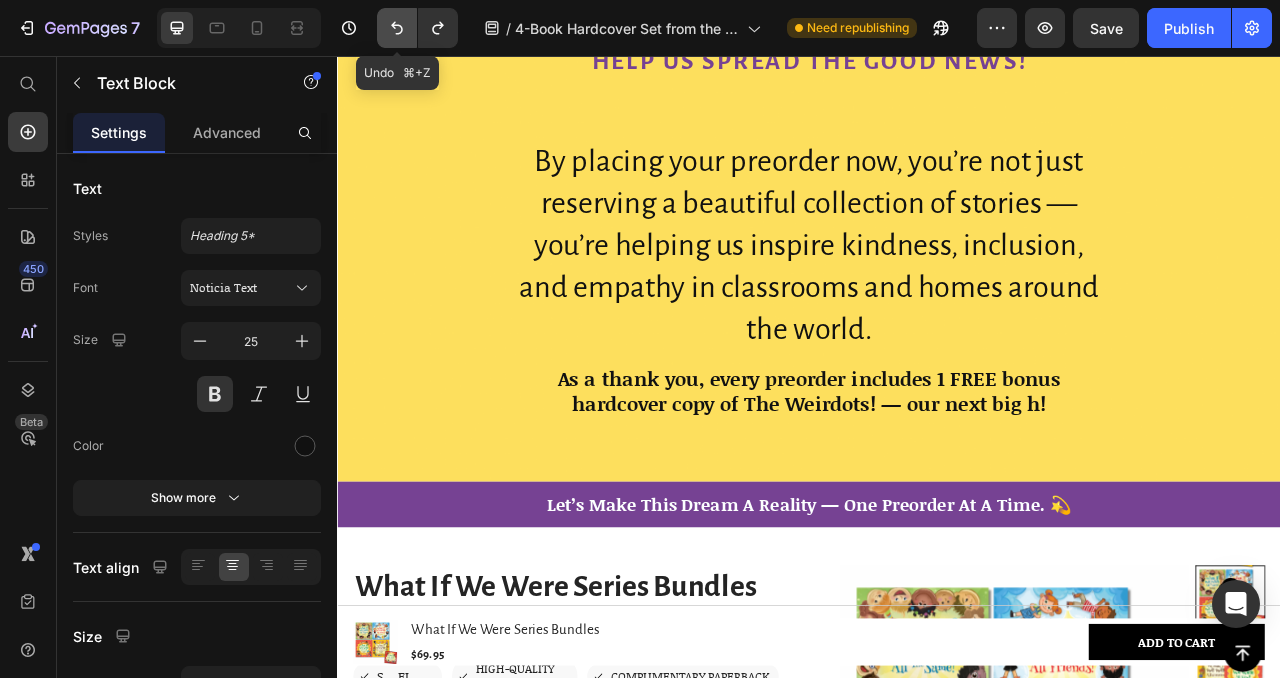 click 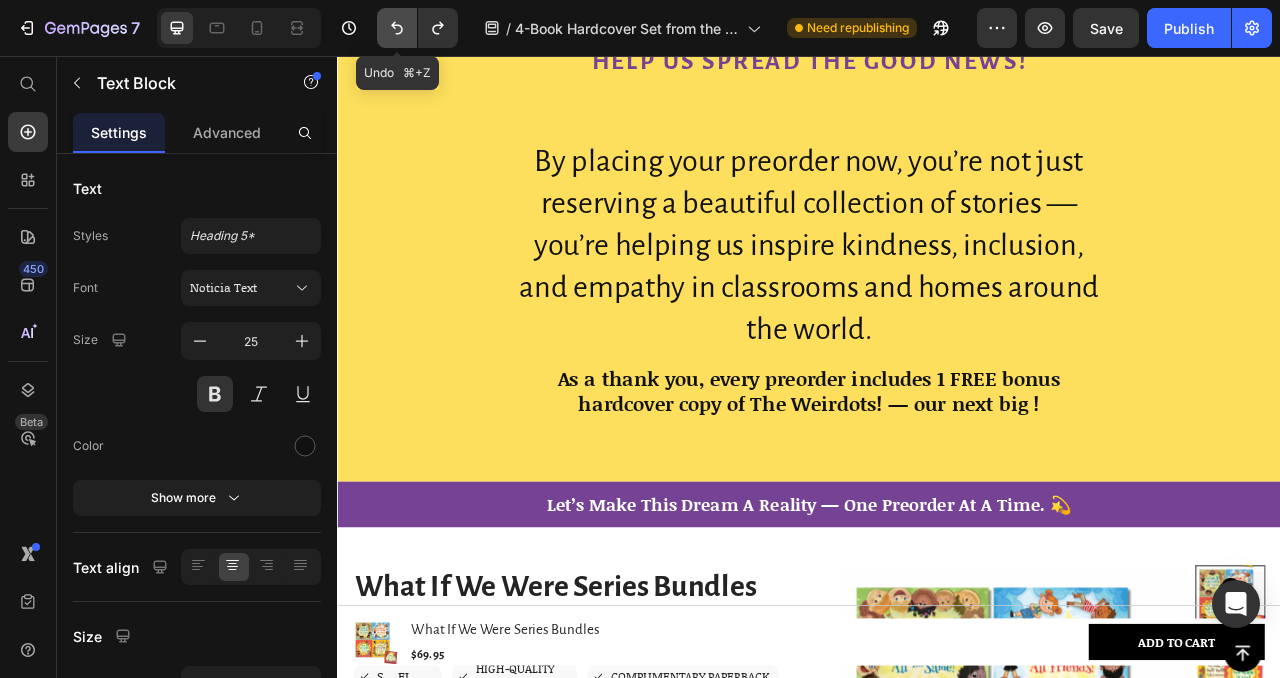 click 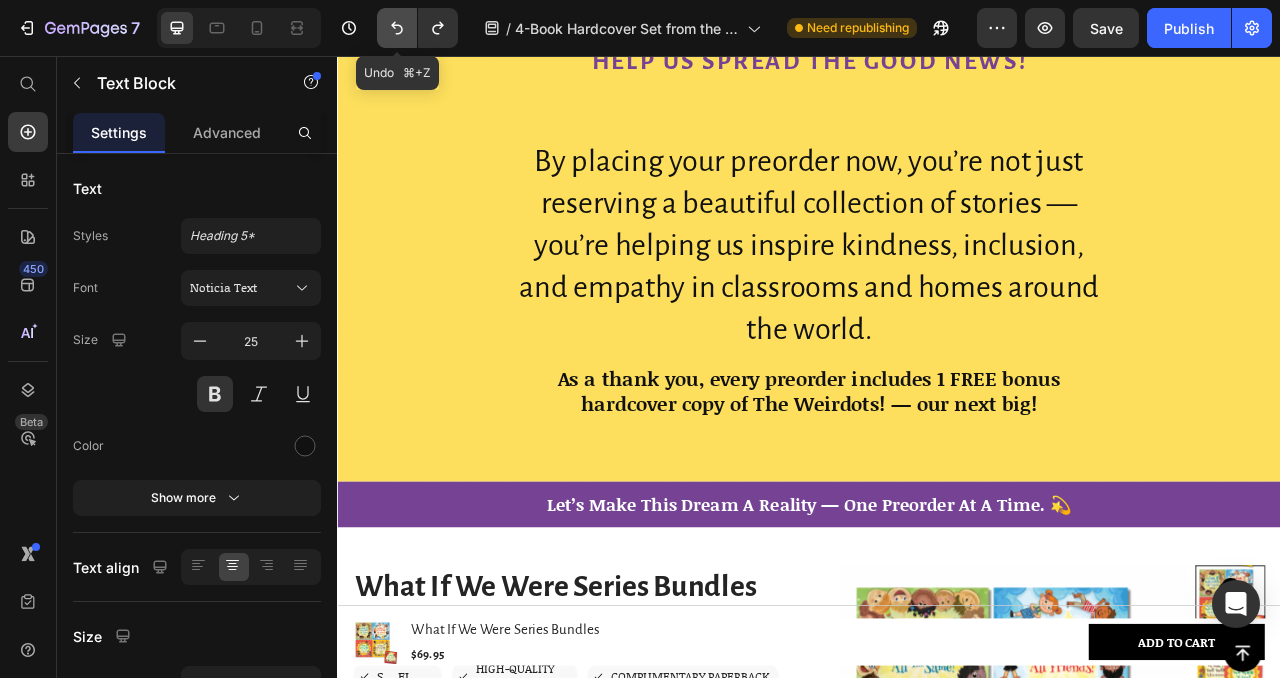 click 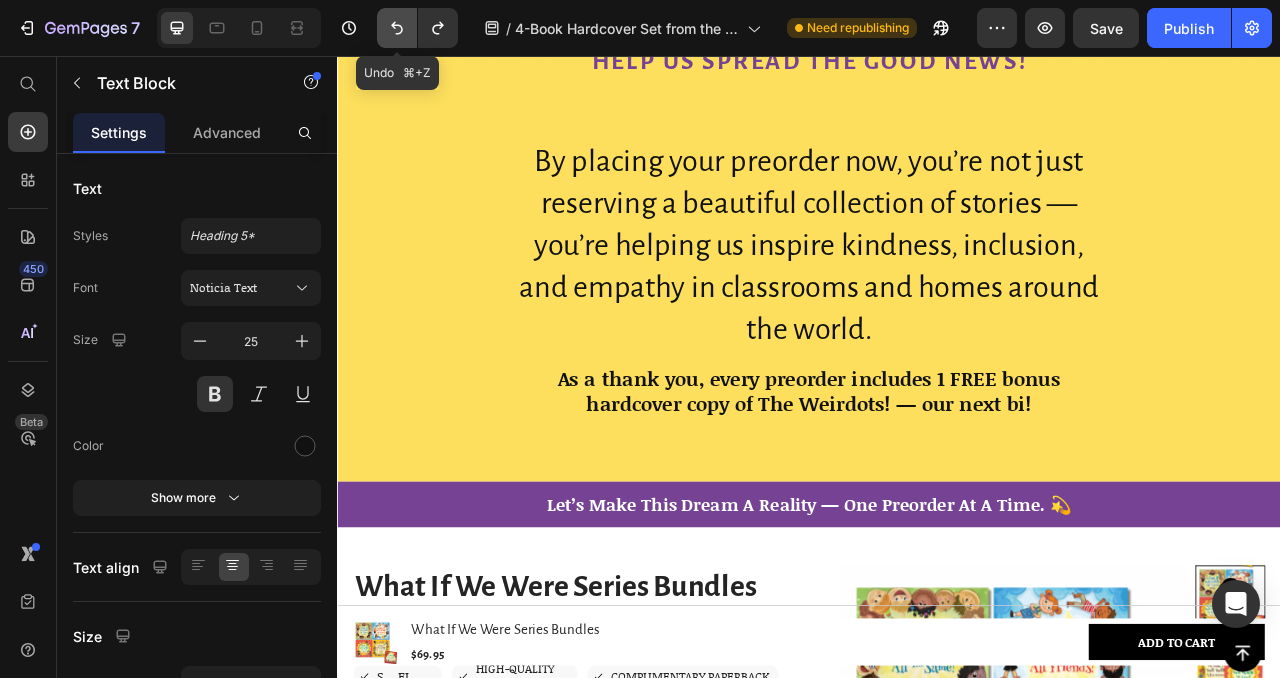 click 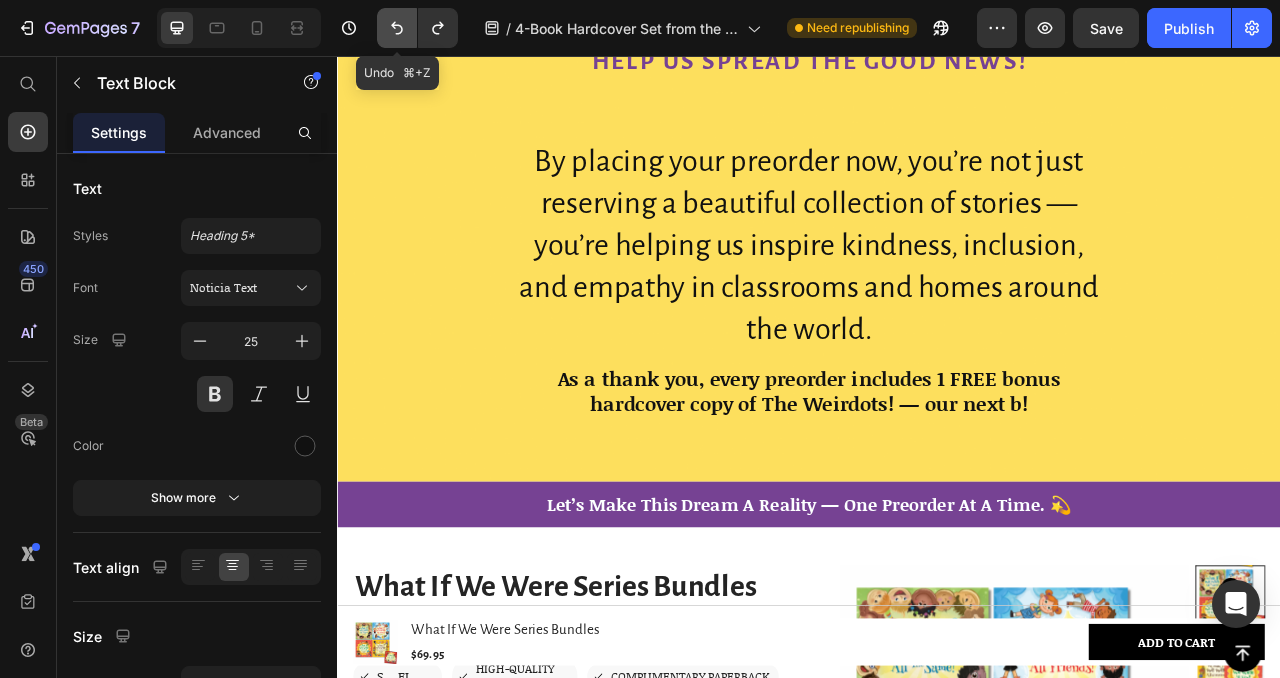 click 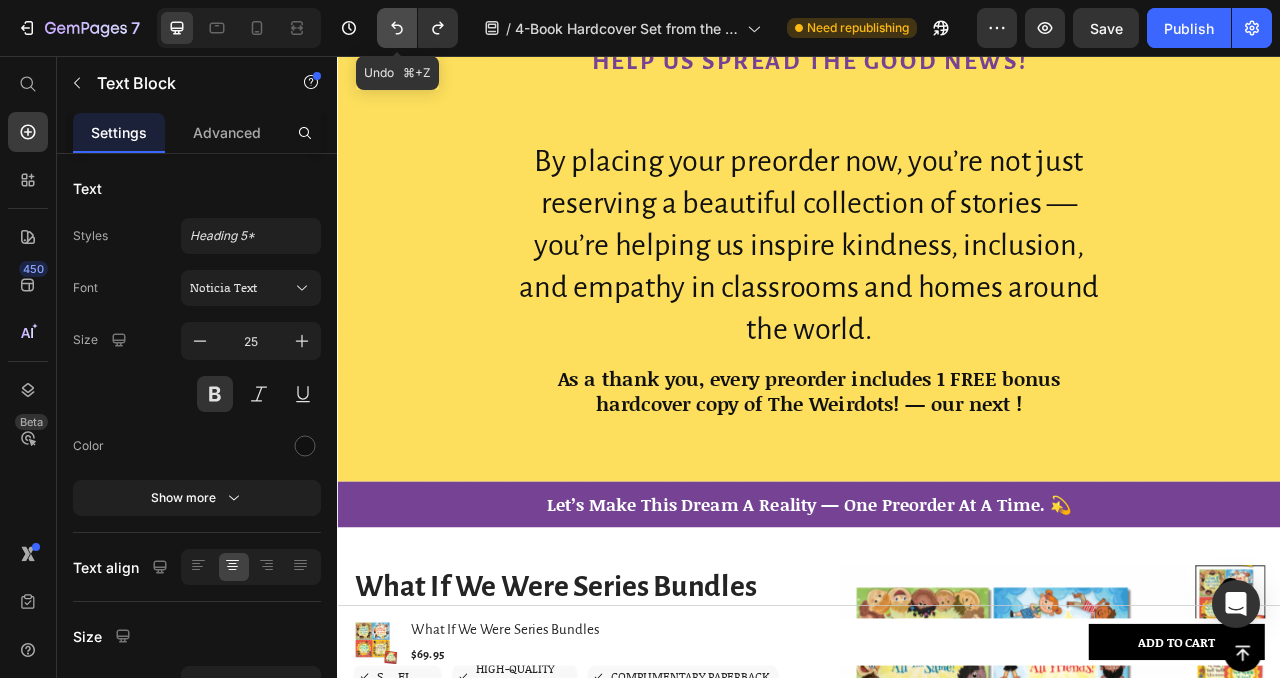 click 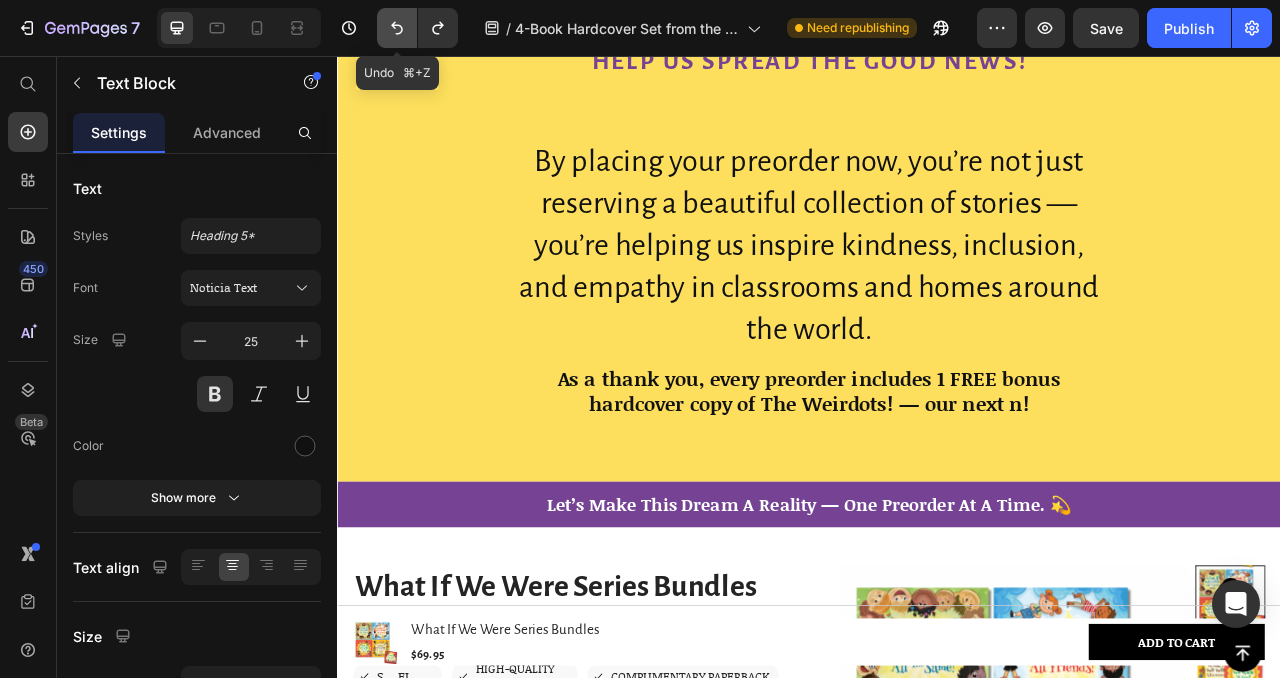 click 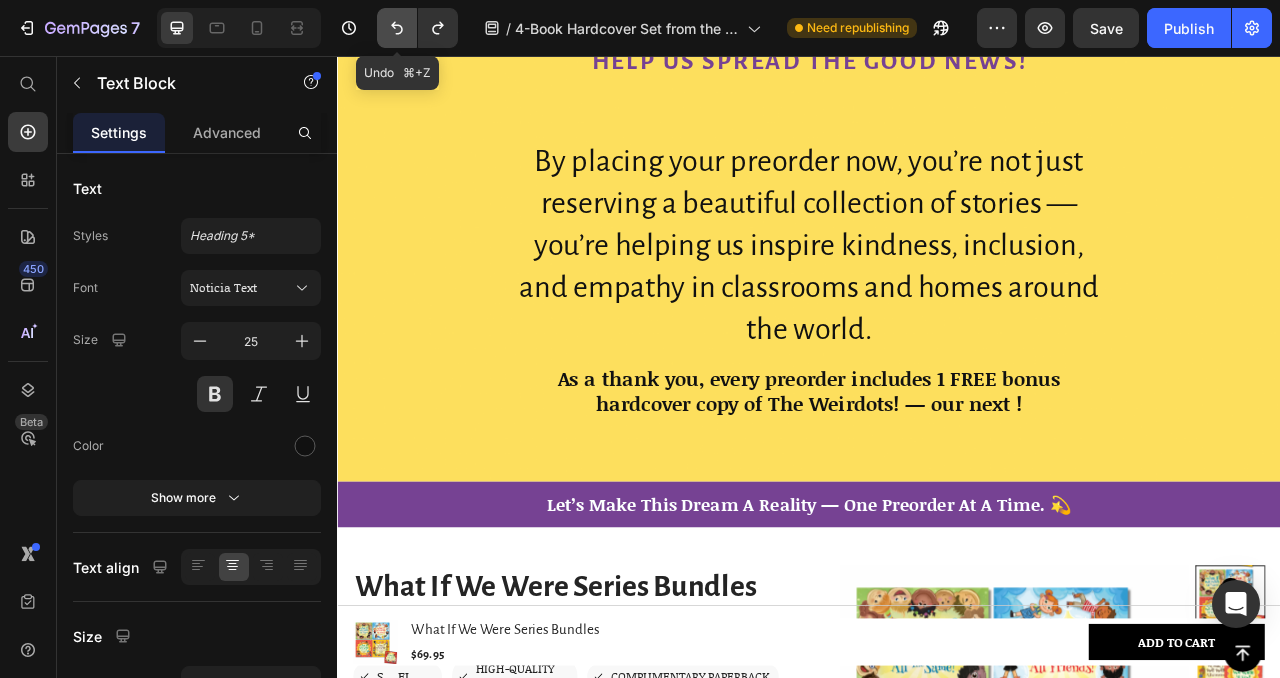 click 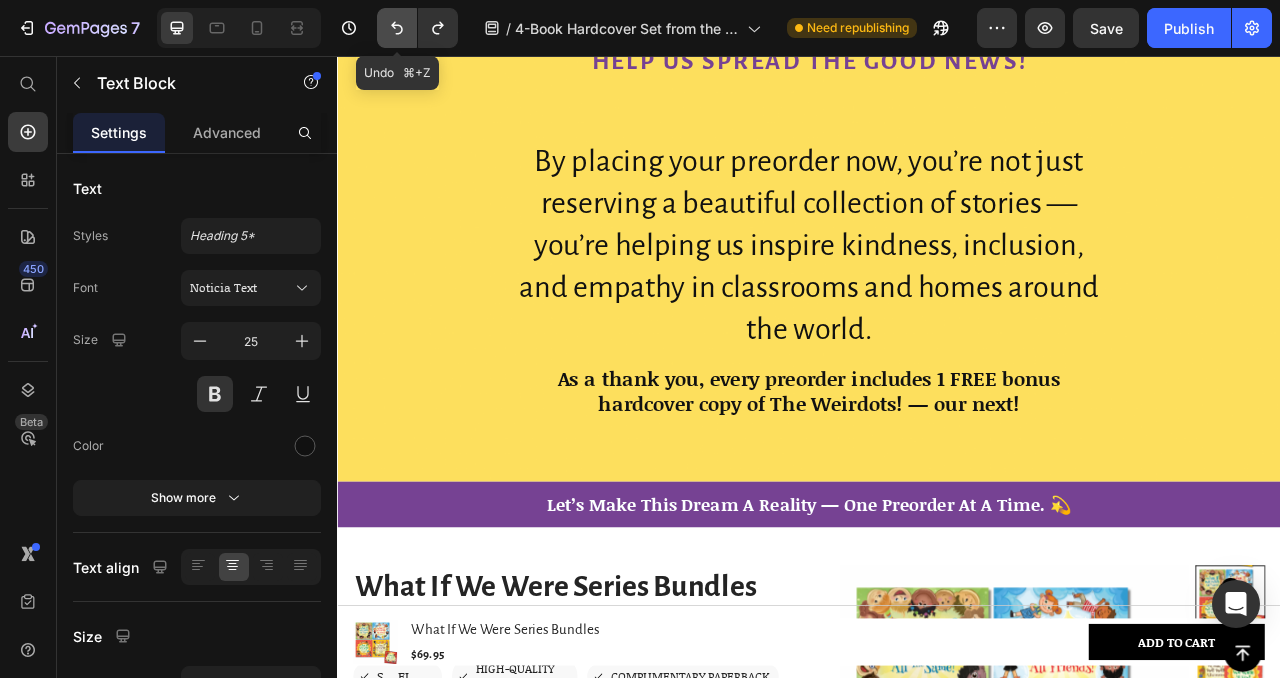 click 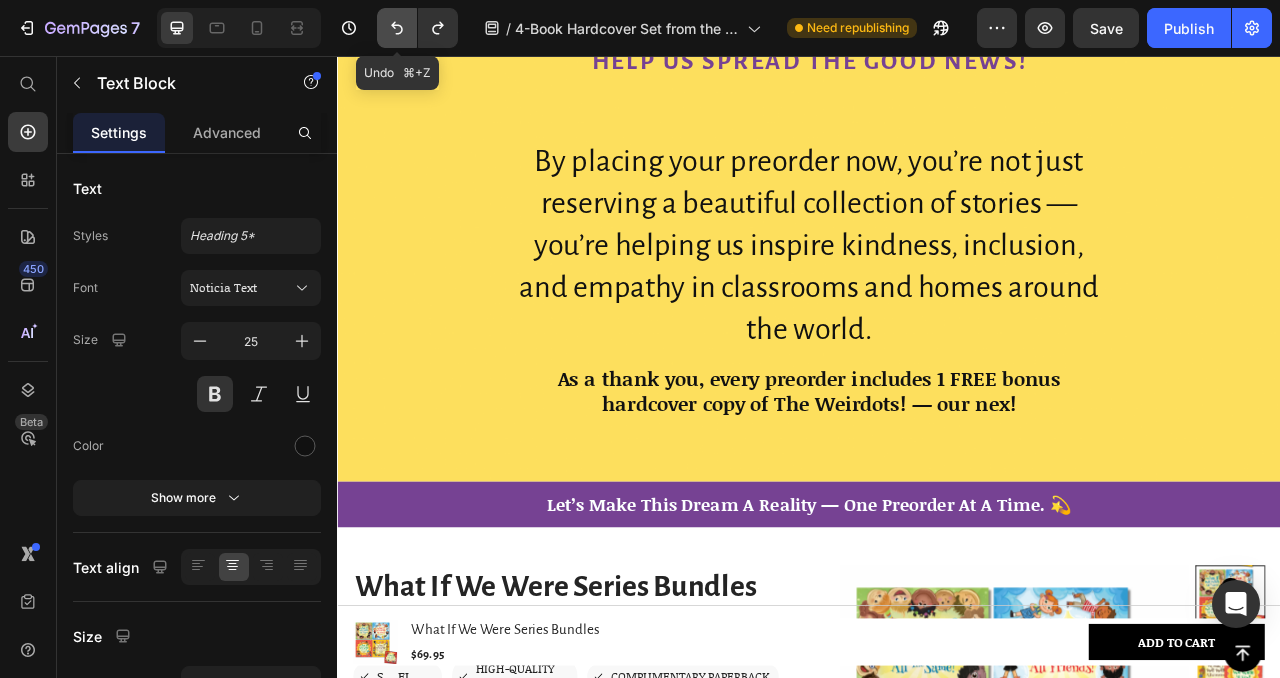 click 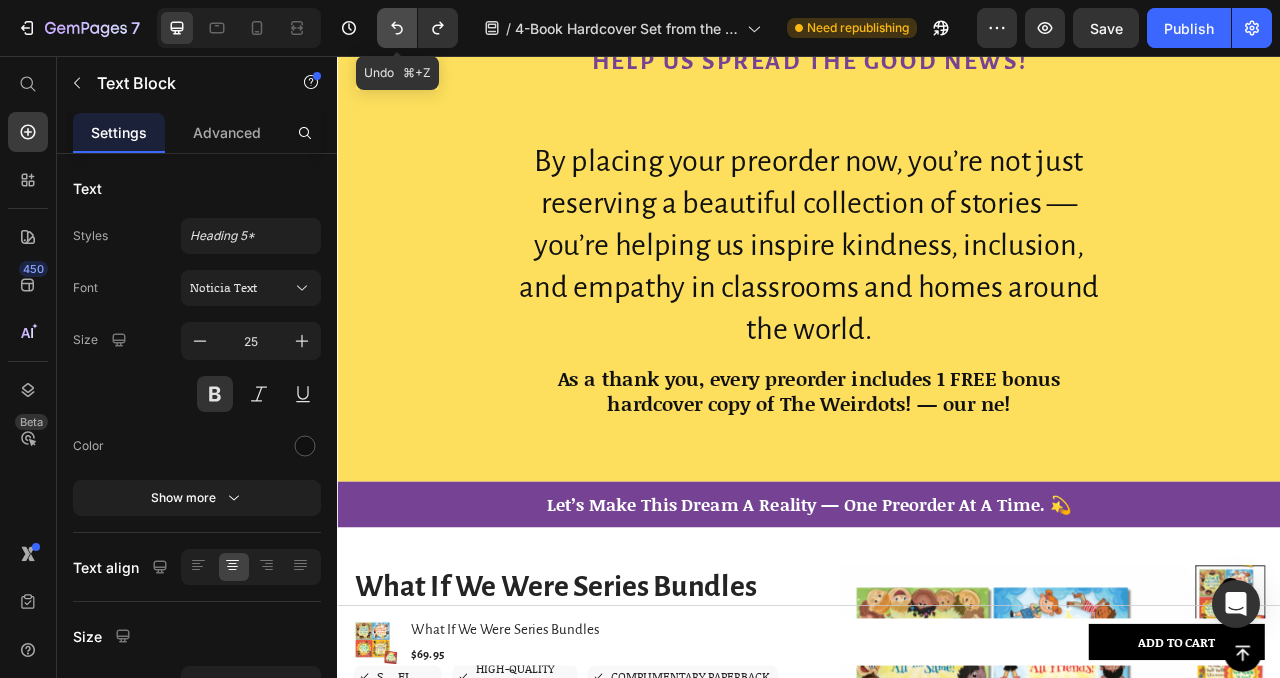 click 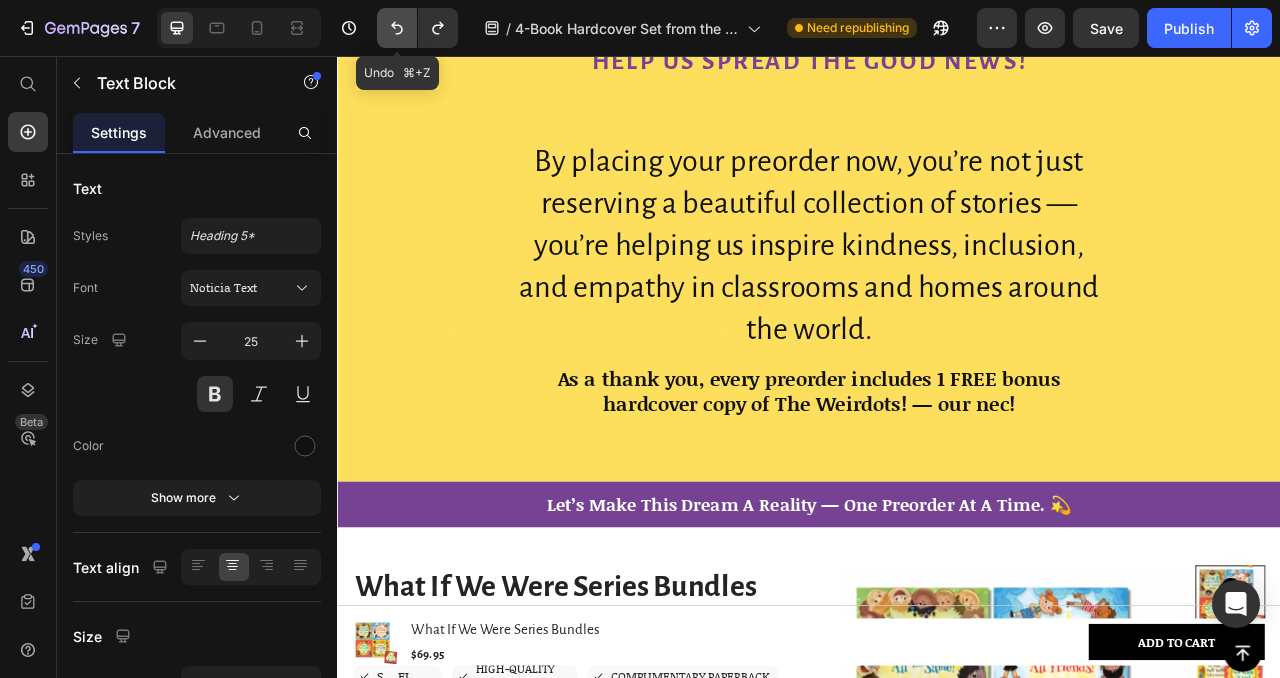 click 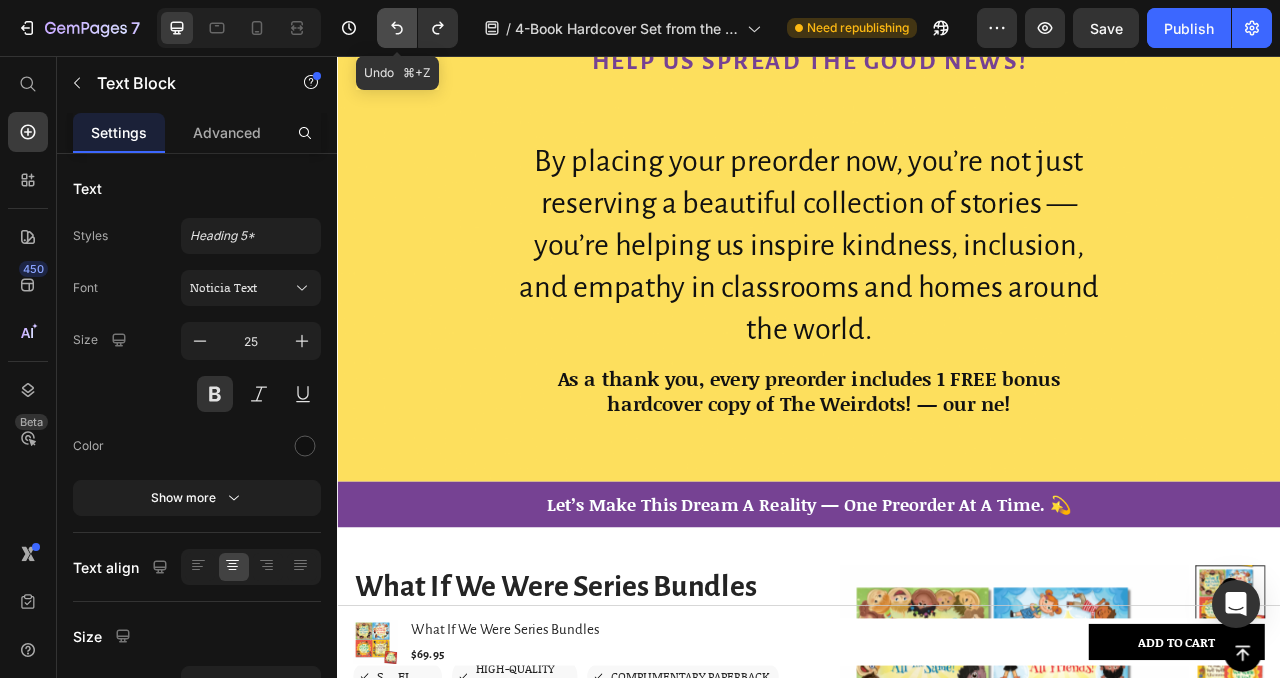 click 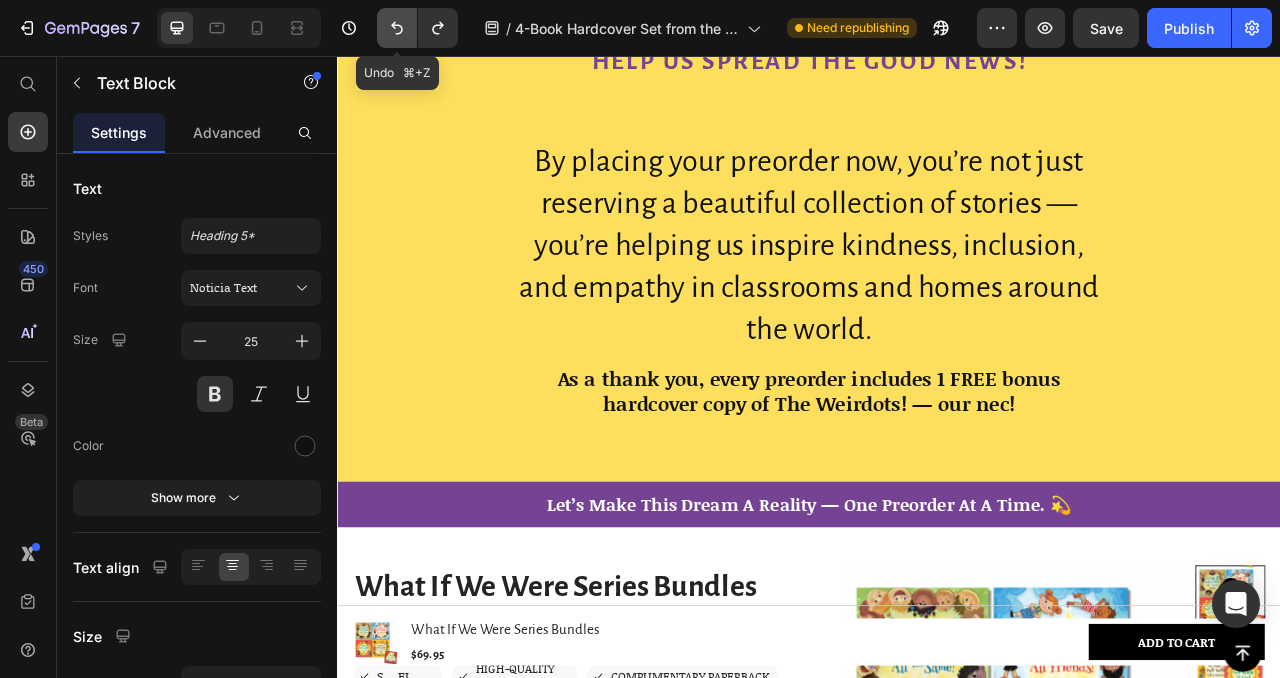 click 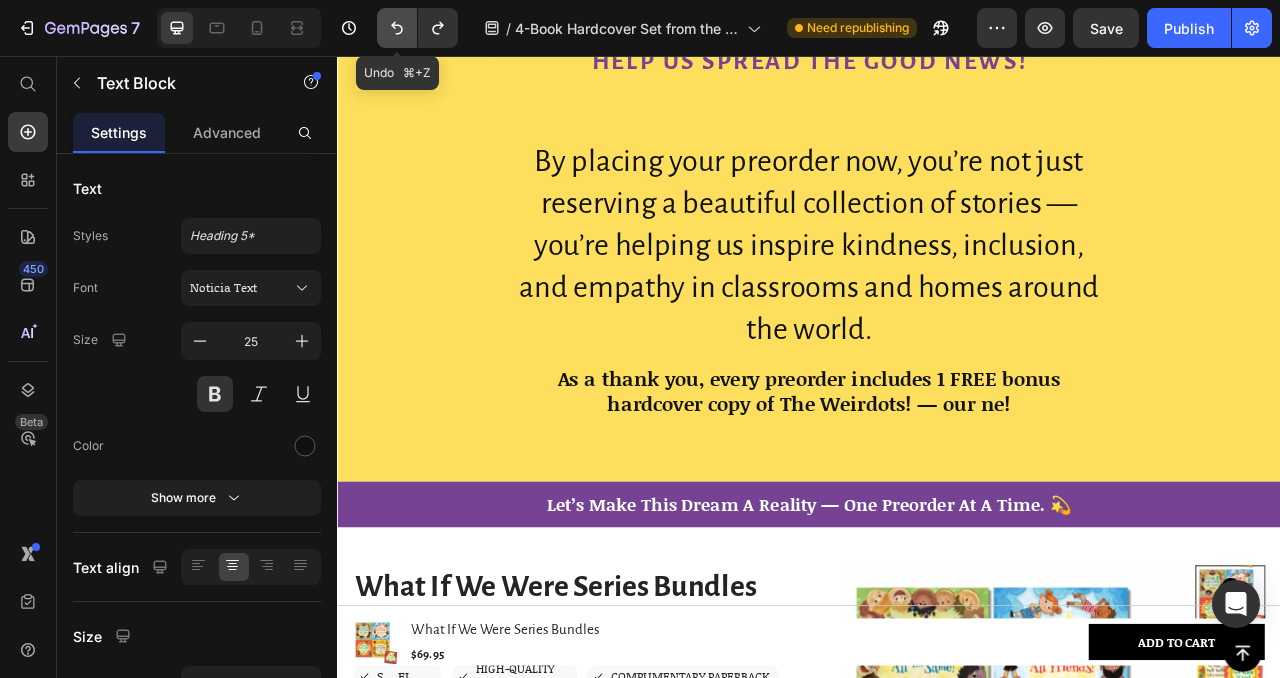 click 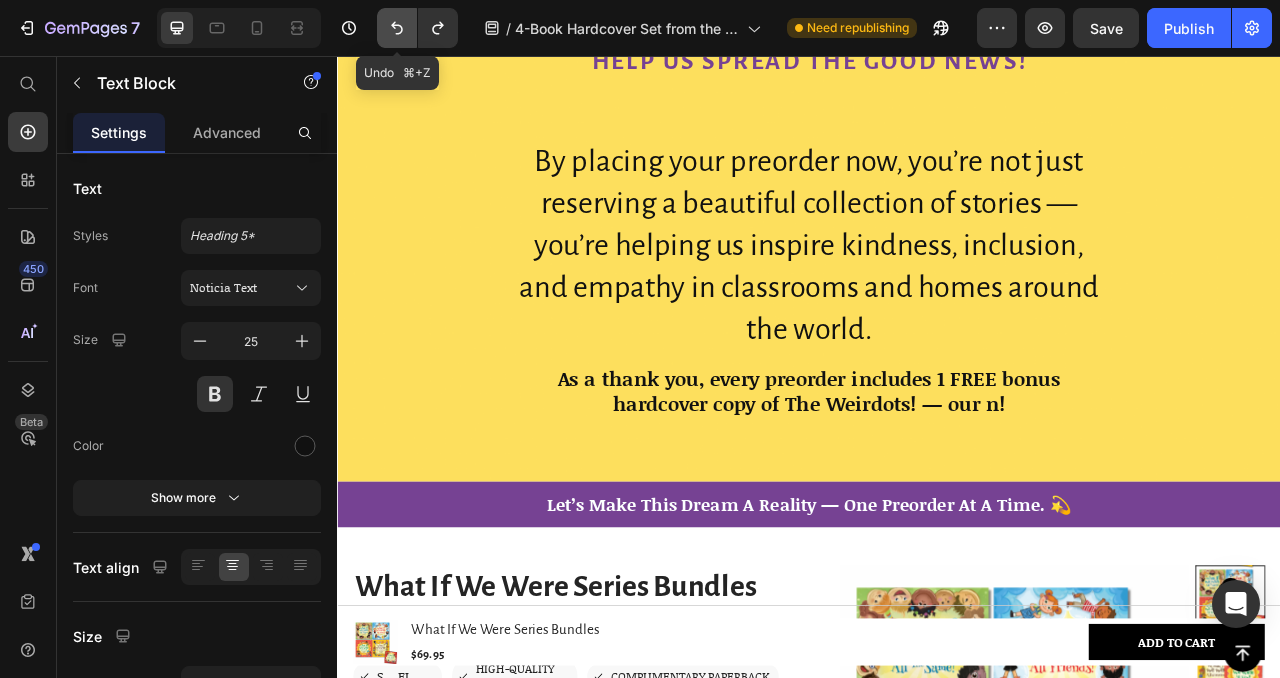 click 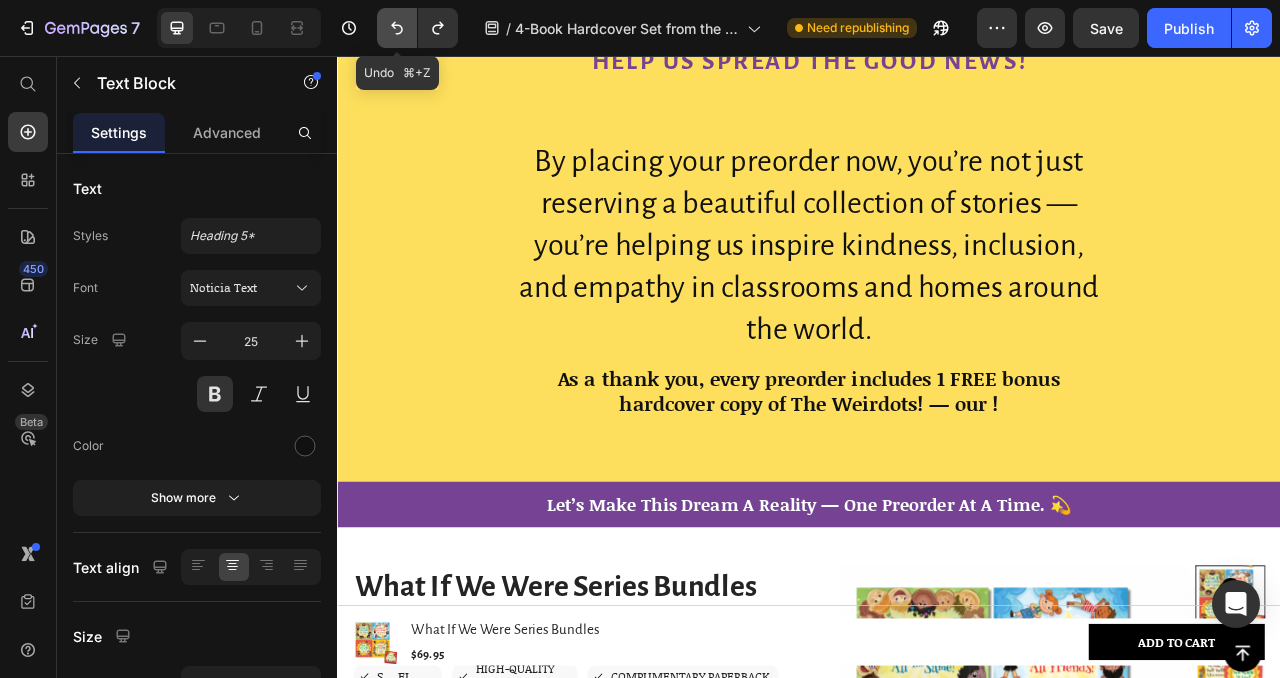 click 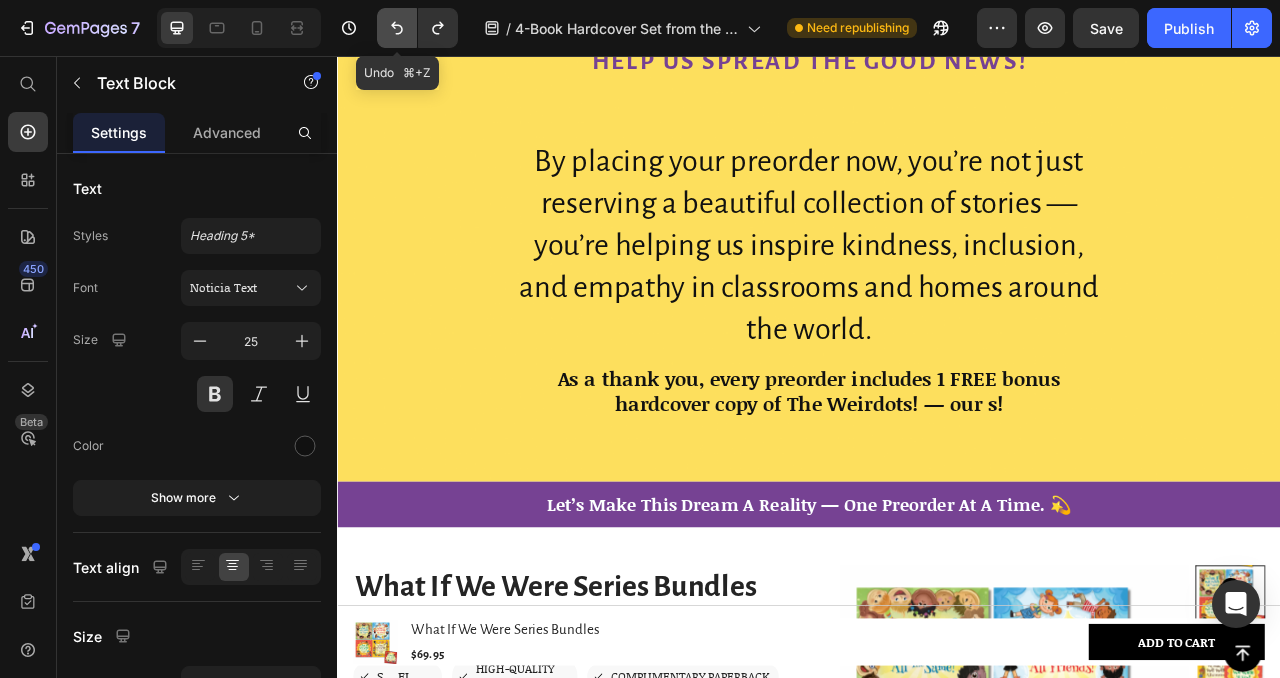 click 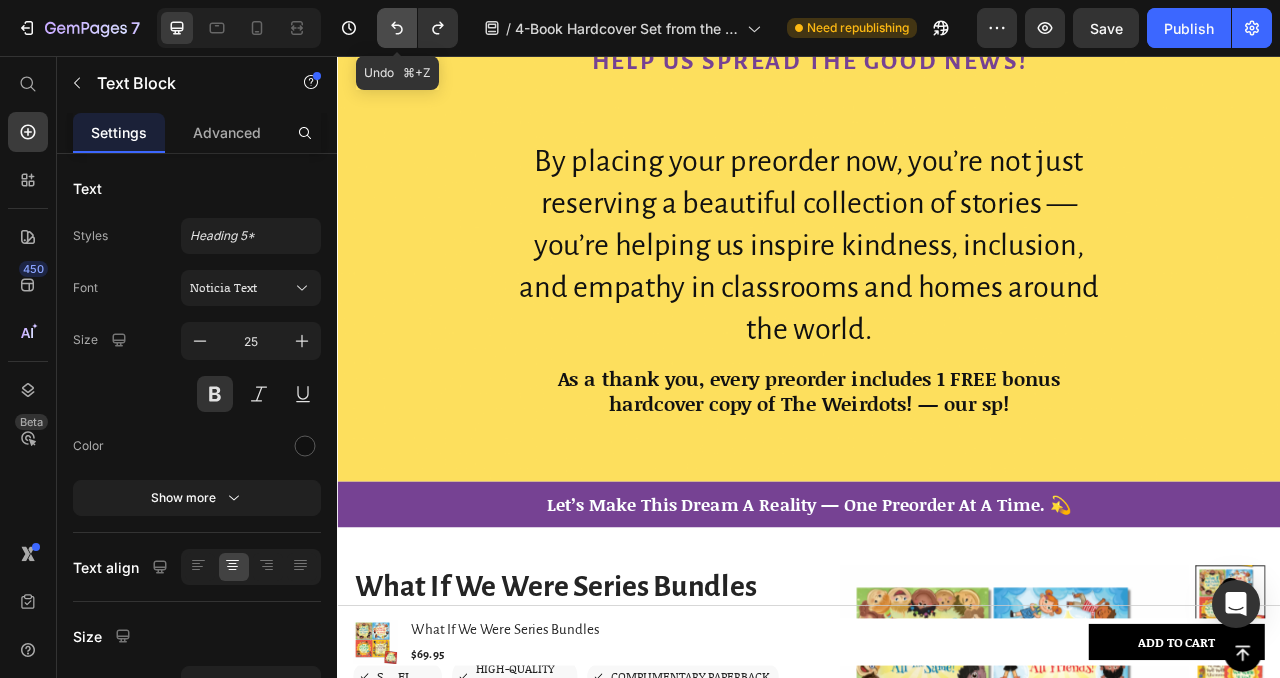 click 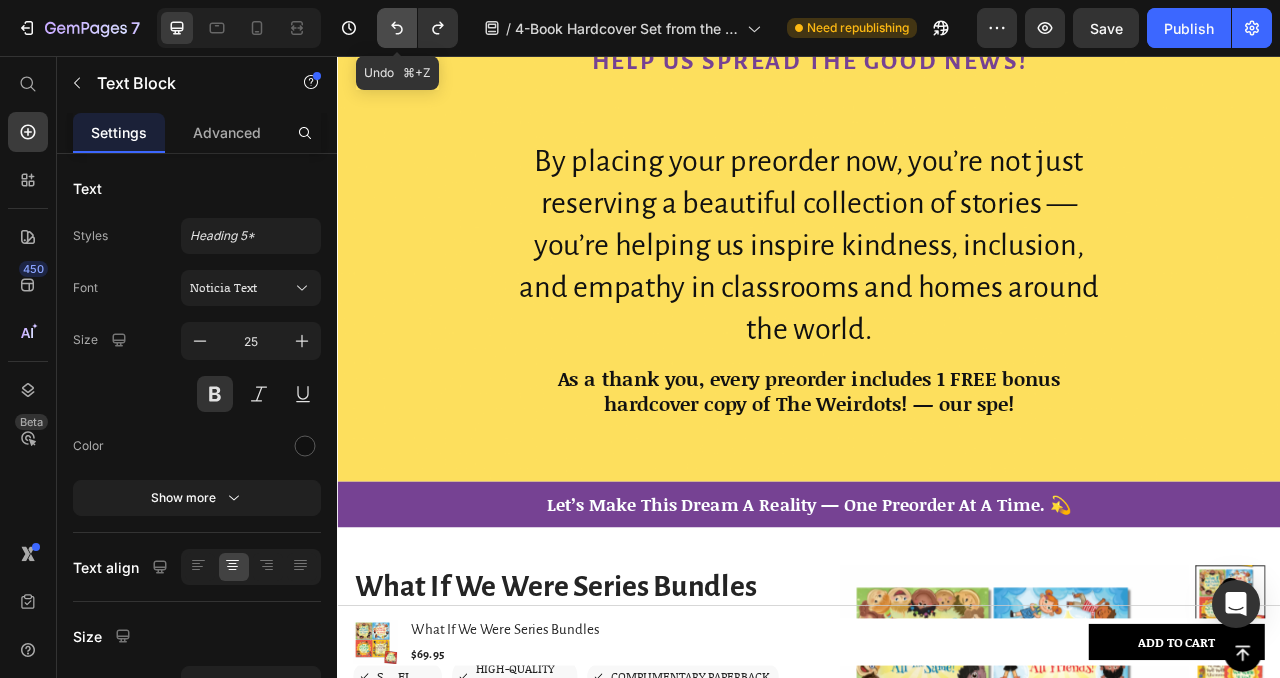 click 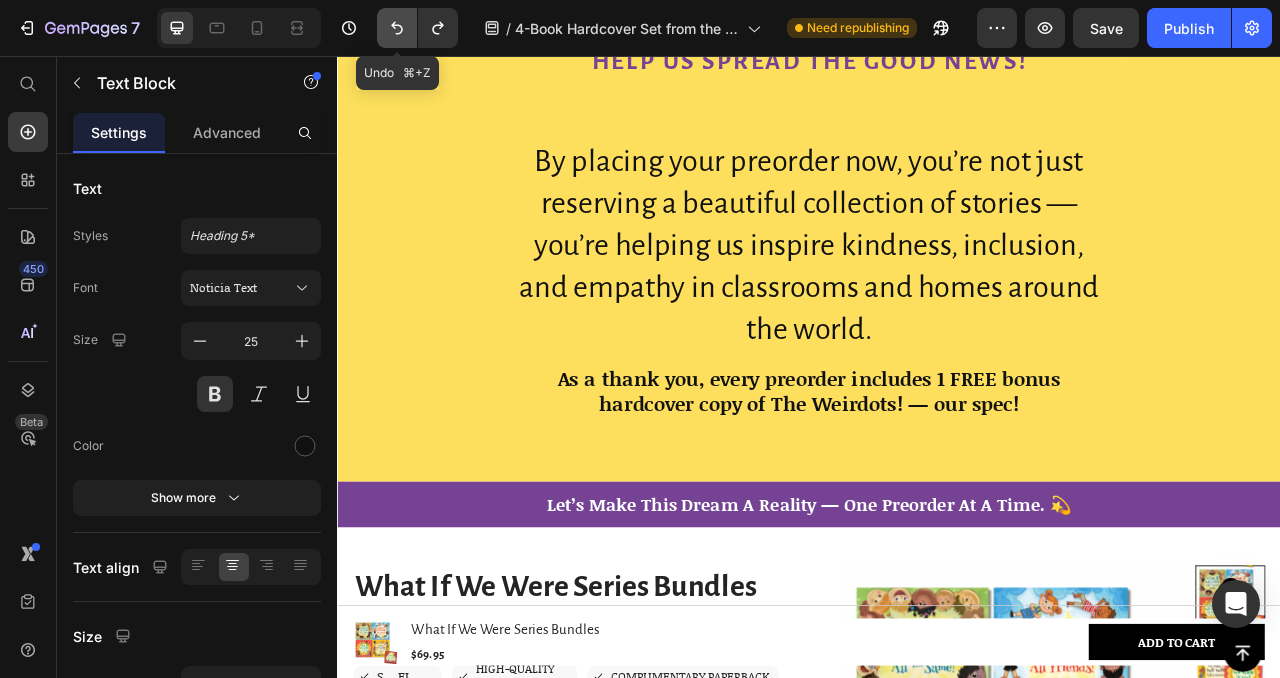 click 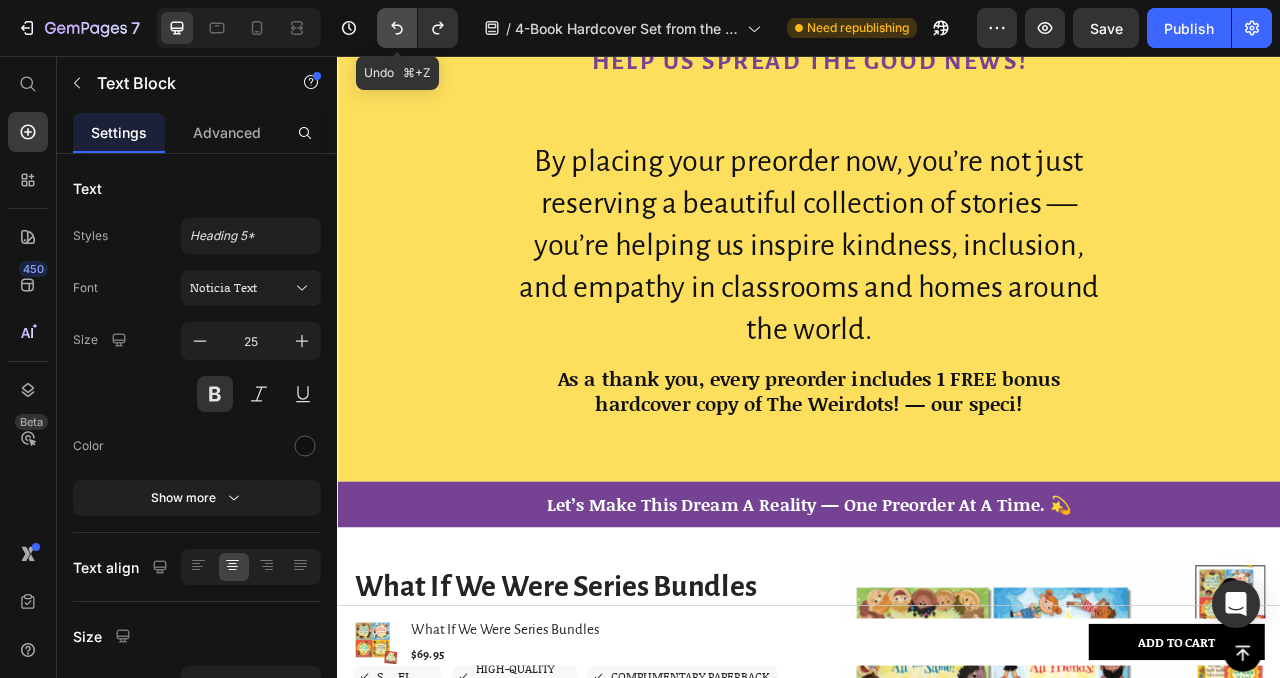 click 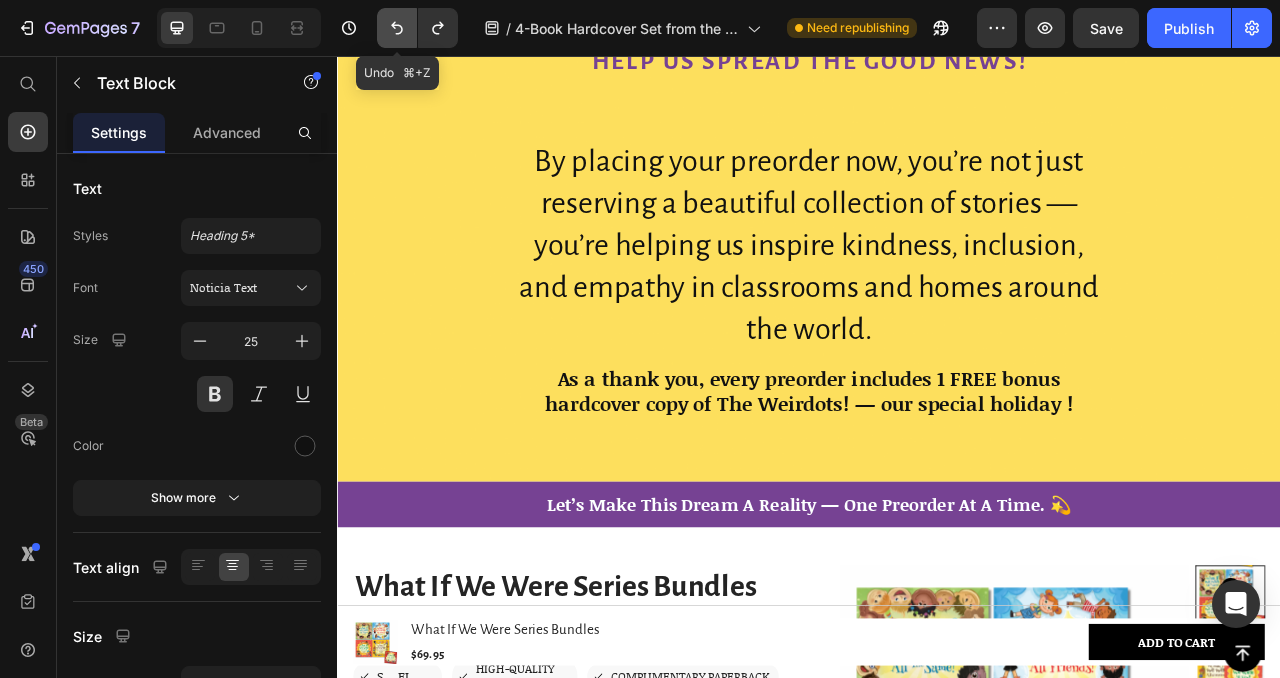 click 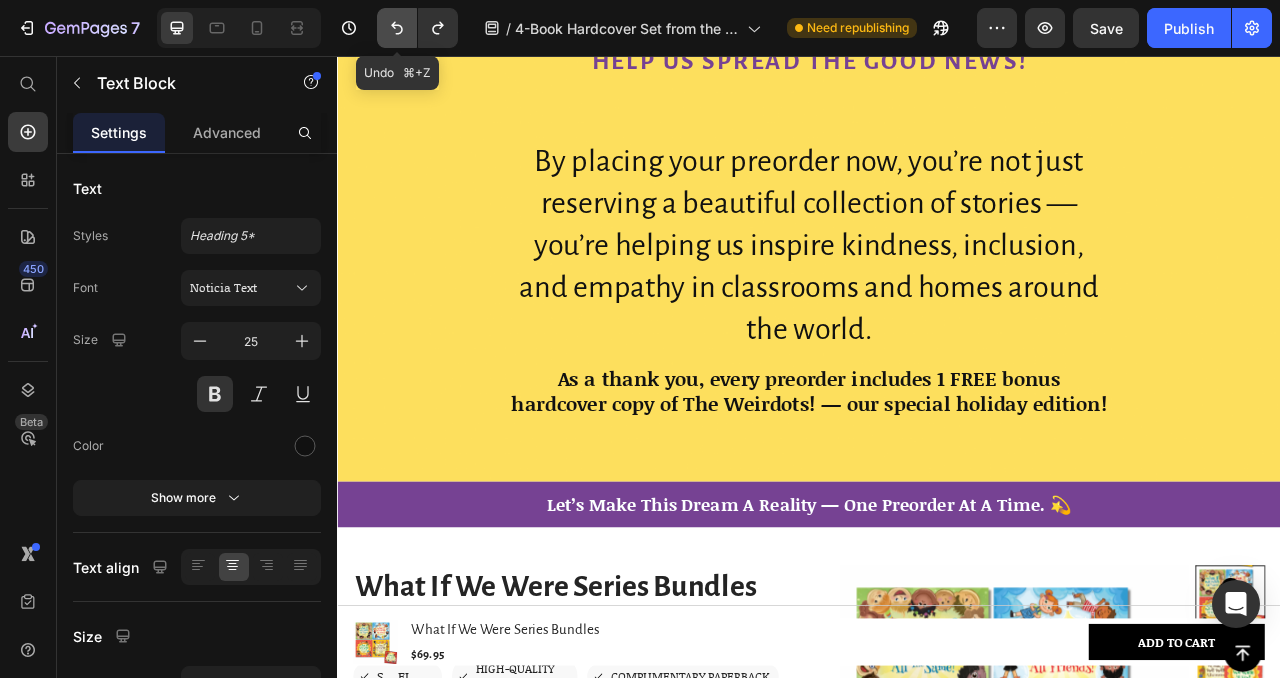 click 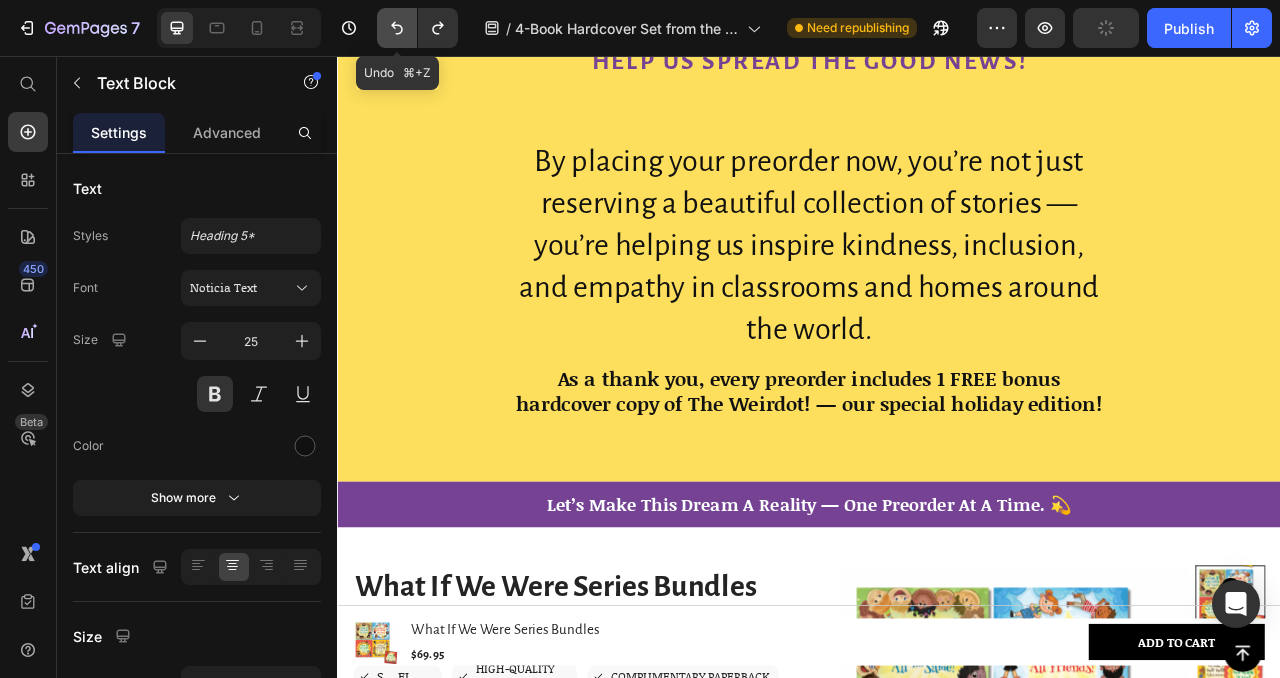 click 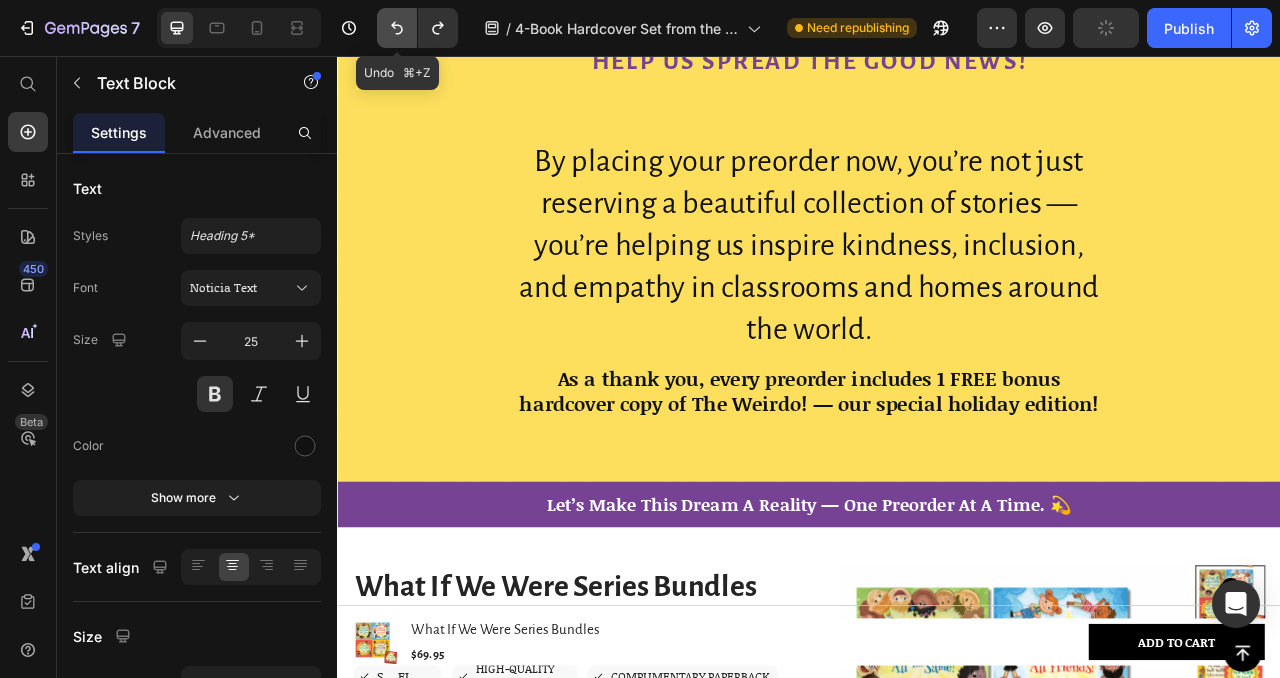 click 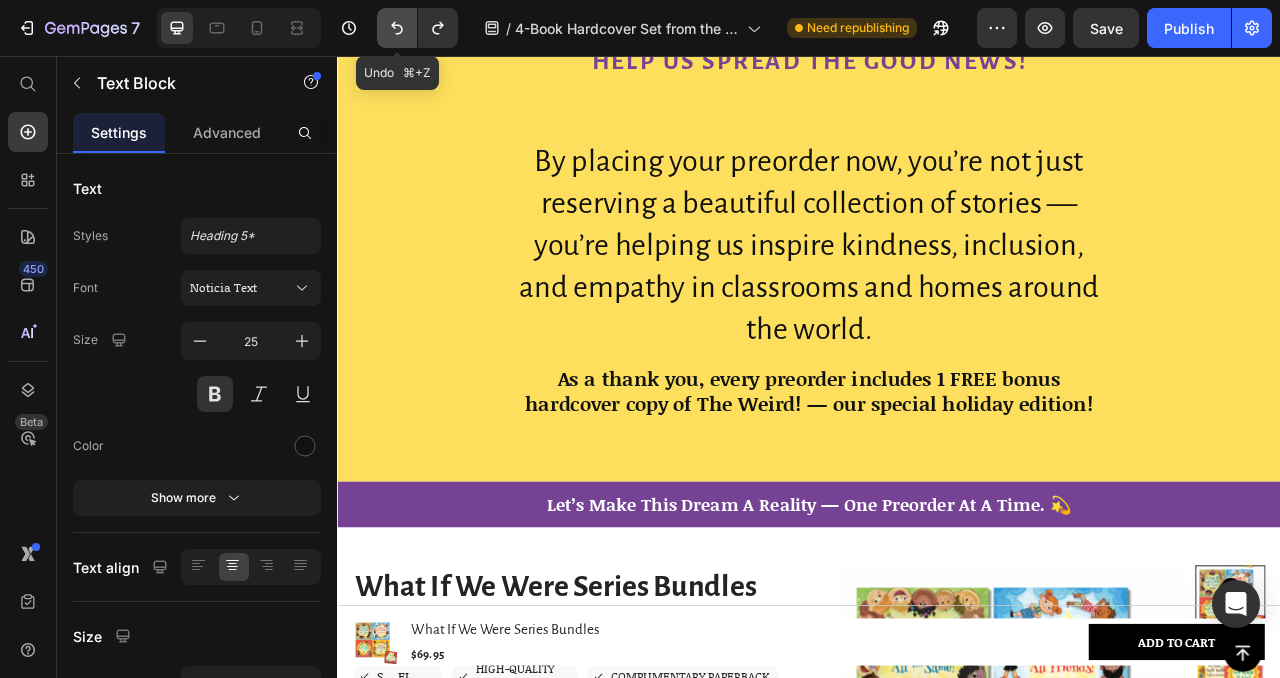 click 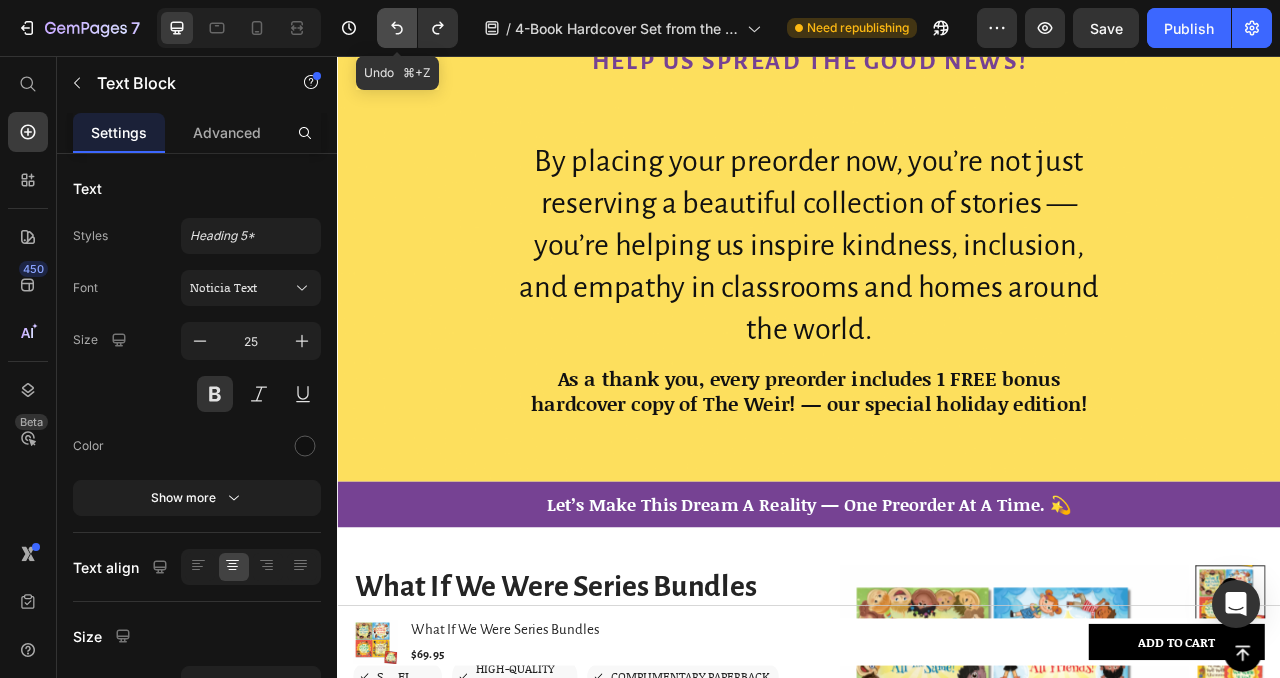 click 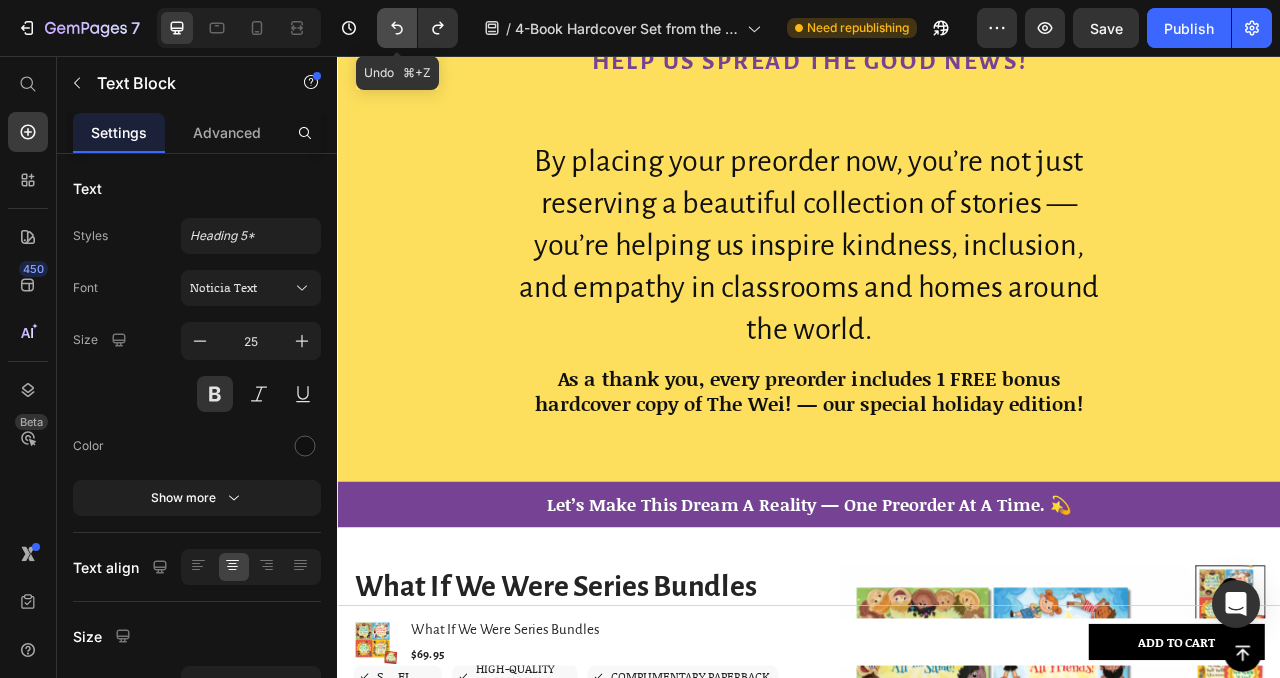 click 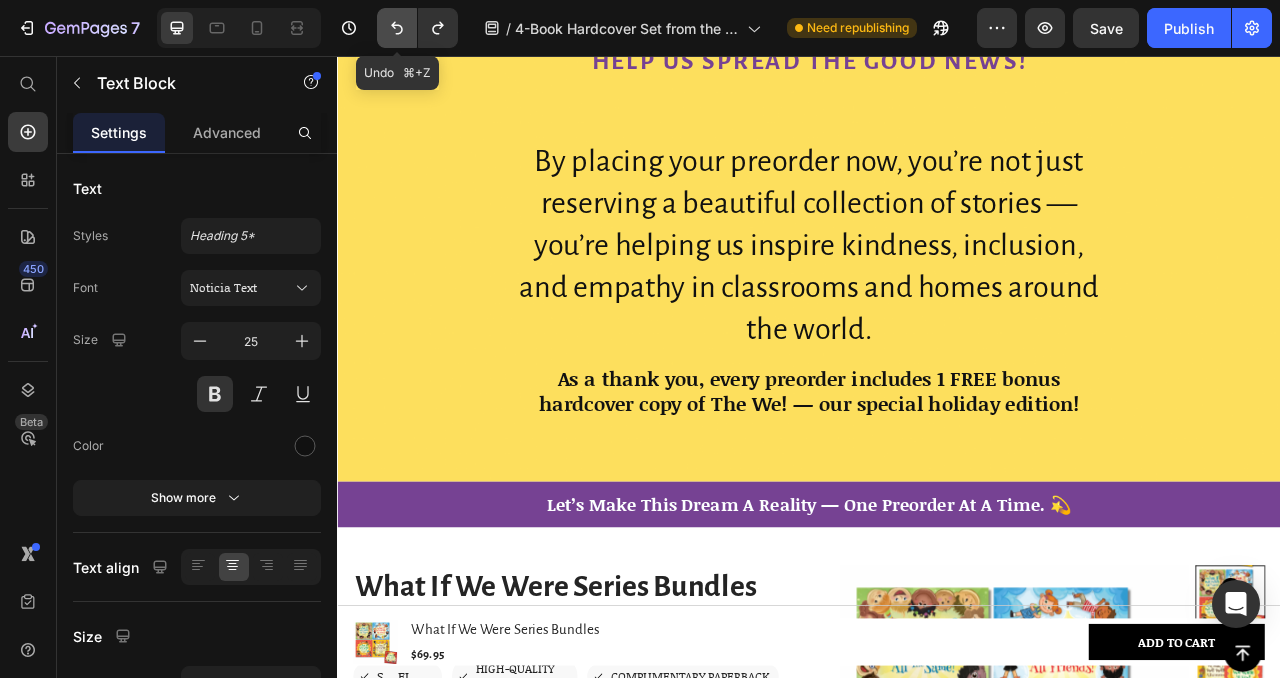 click 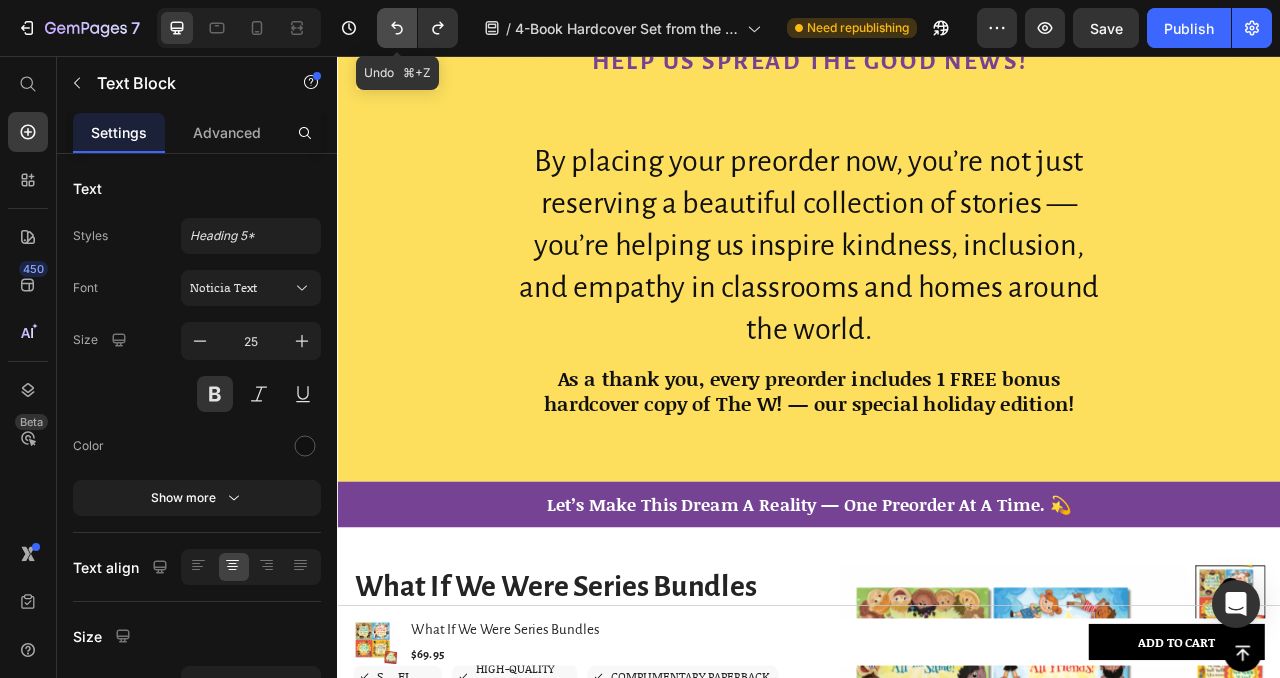 click 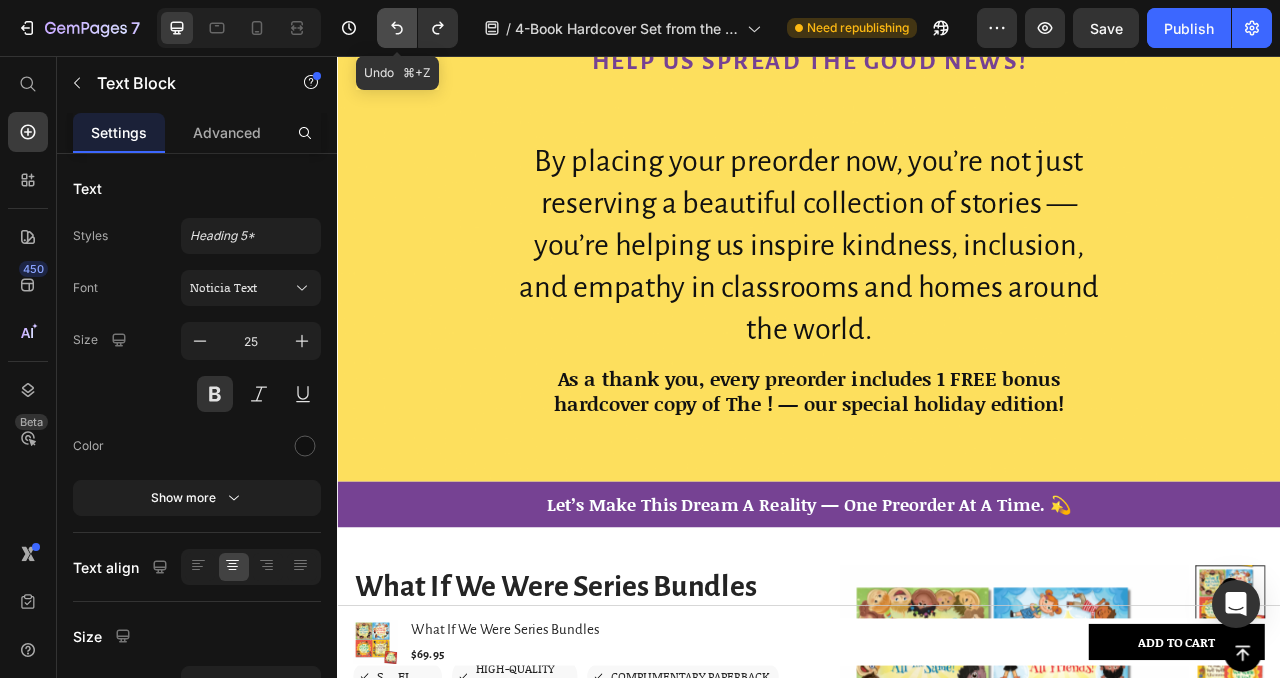 click 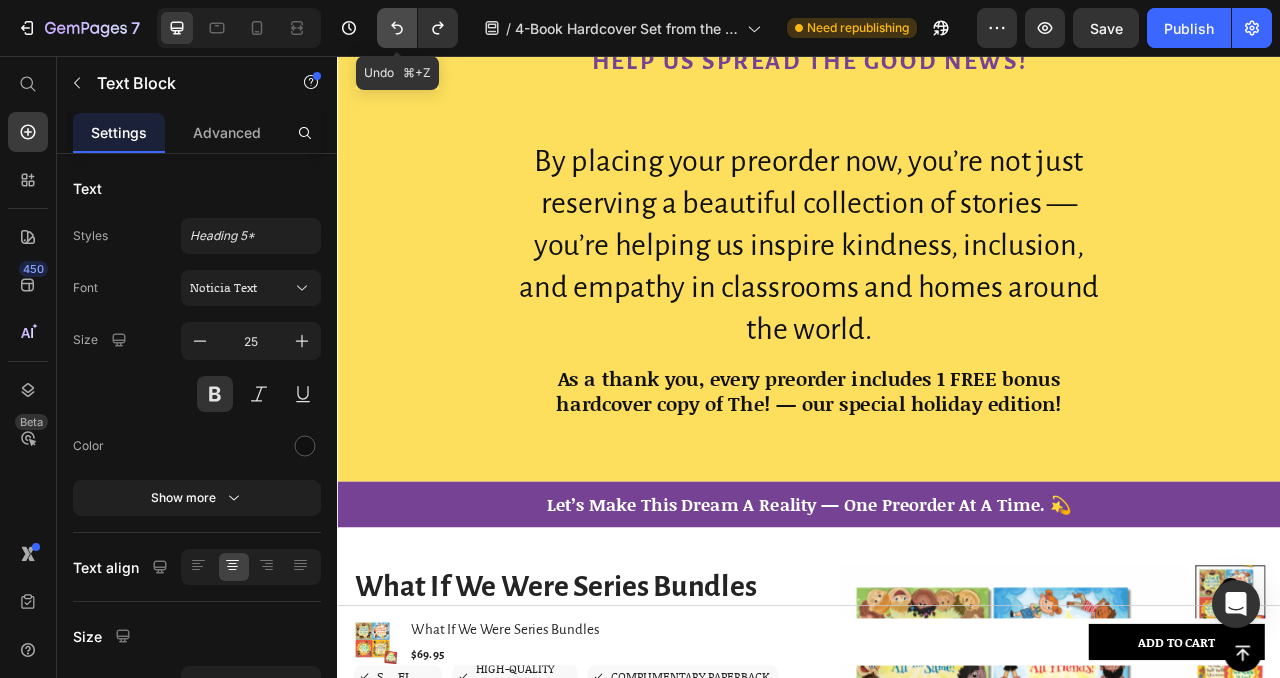 click 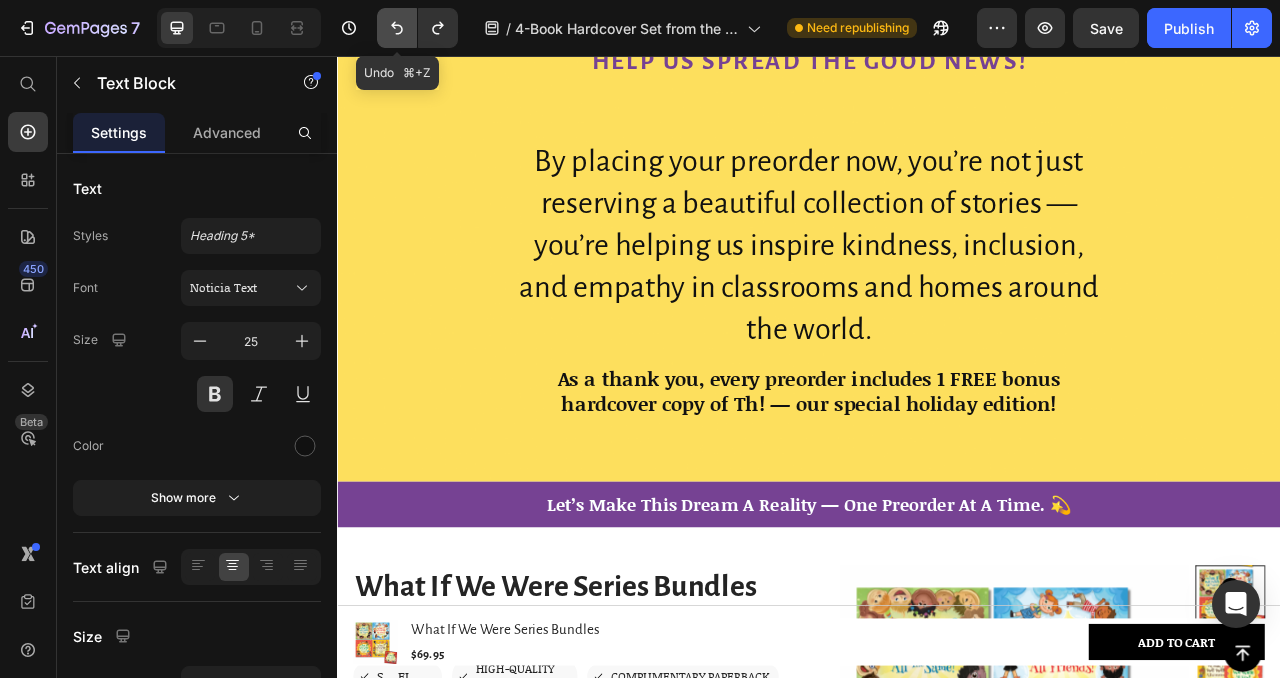 click 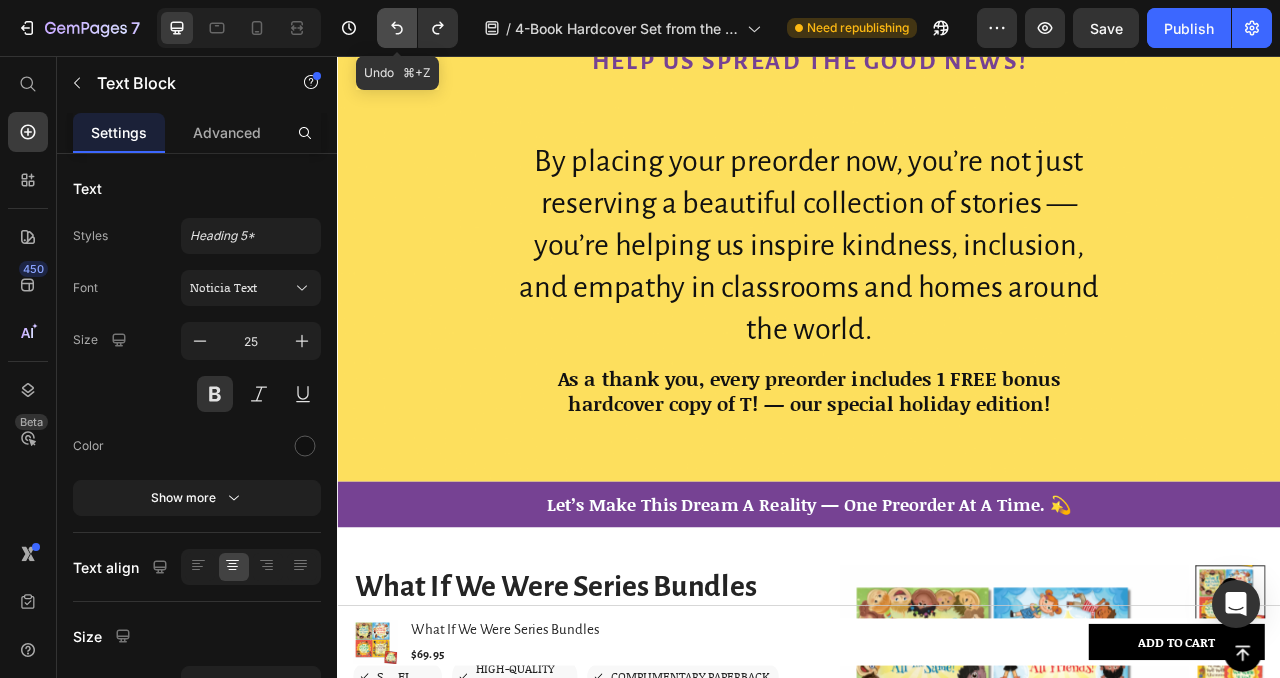 click 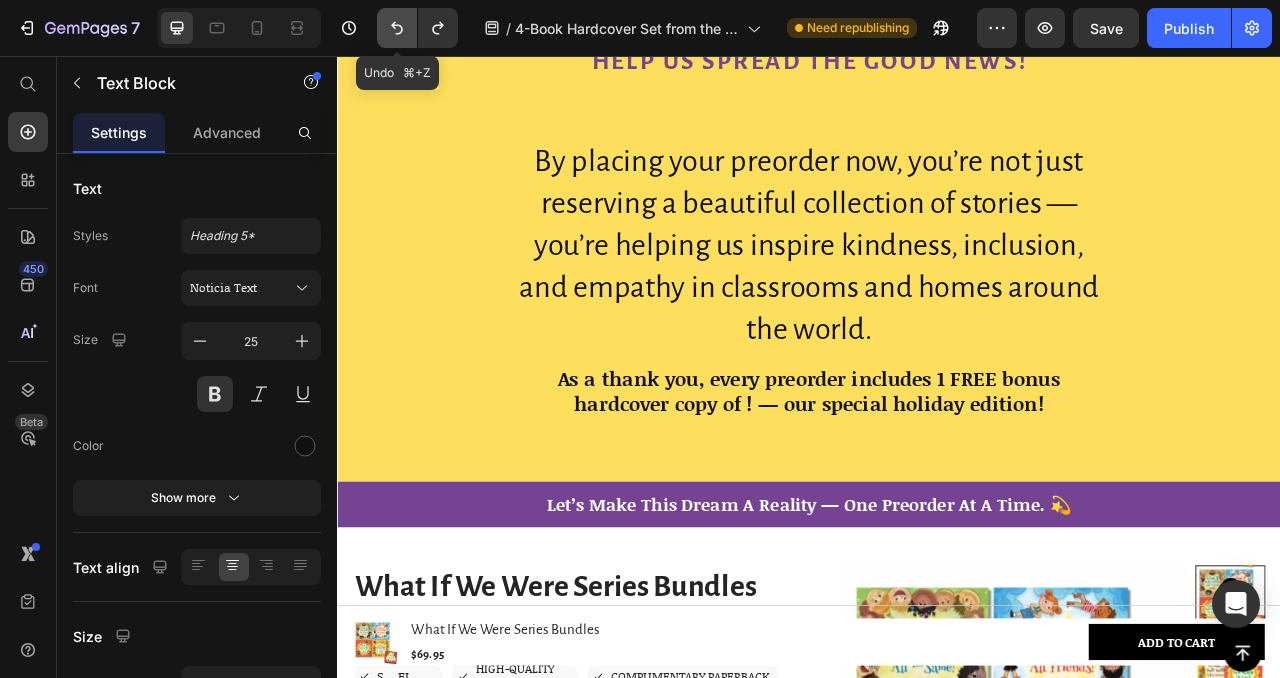 click 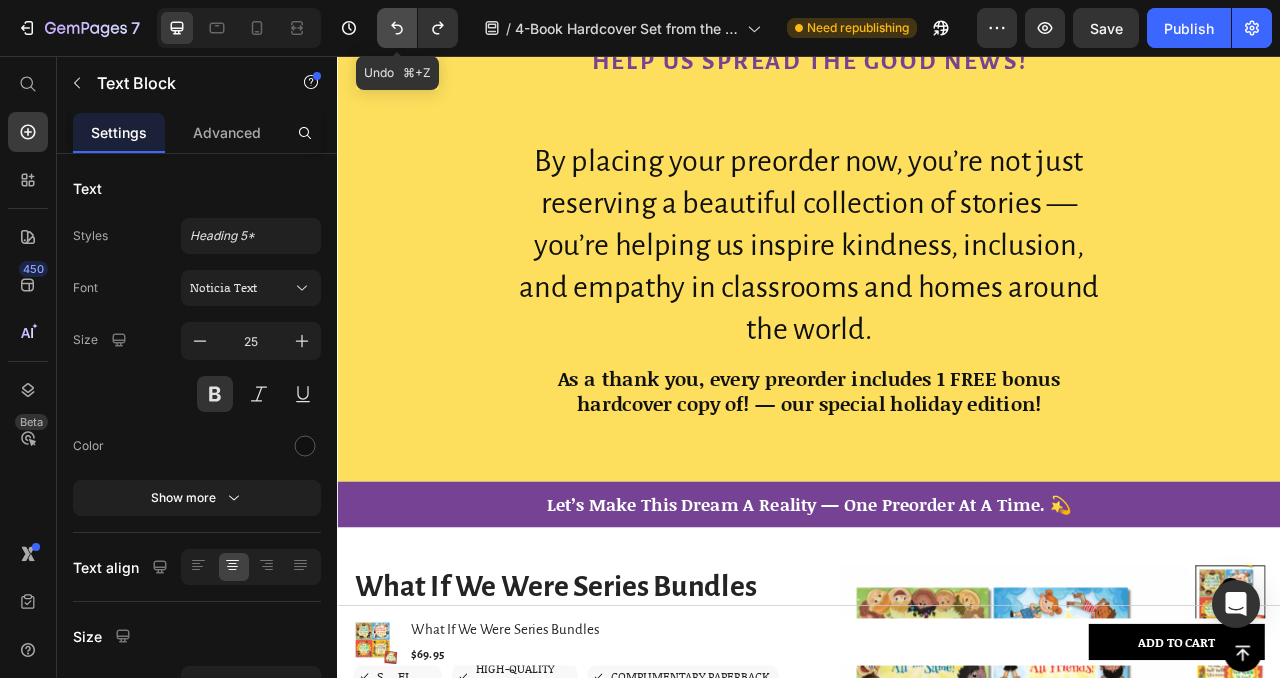 click 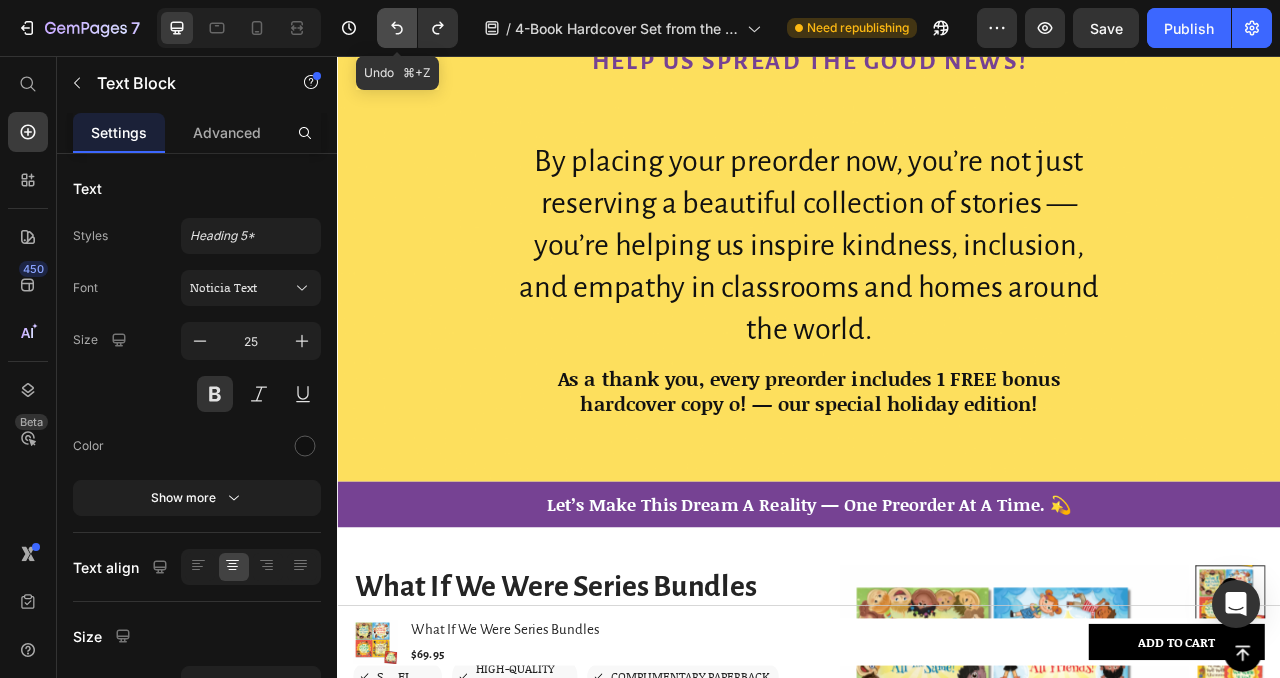 click 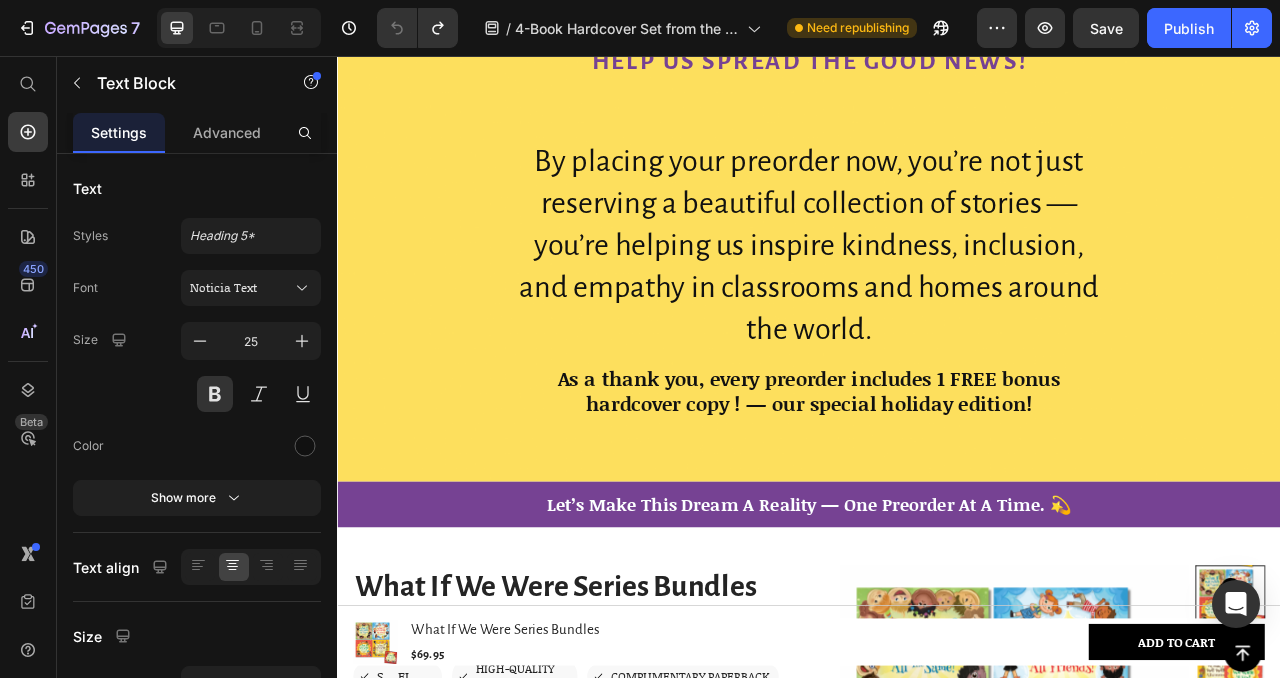 click on "As a thank you, every preorder includes 1 FREE bonus hardcover copy ! — our special holiday edition!" at bounding box center [937, 483] 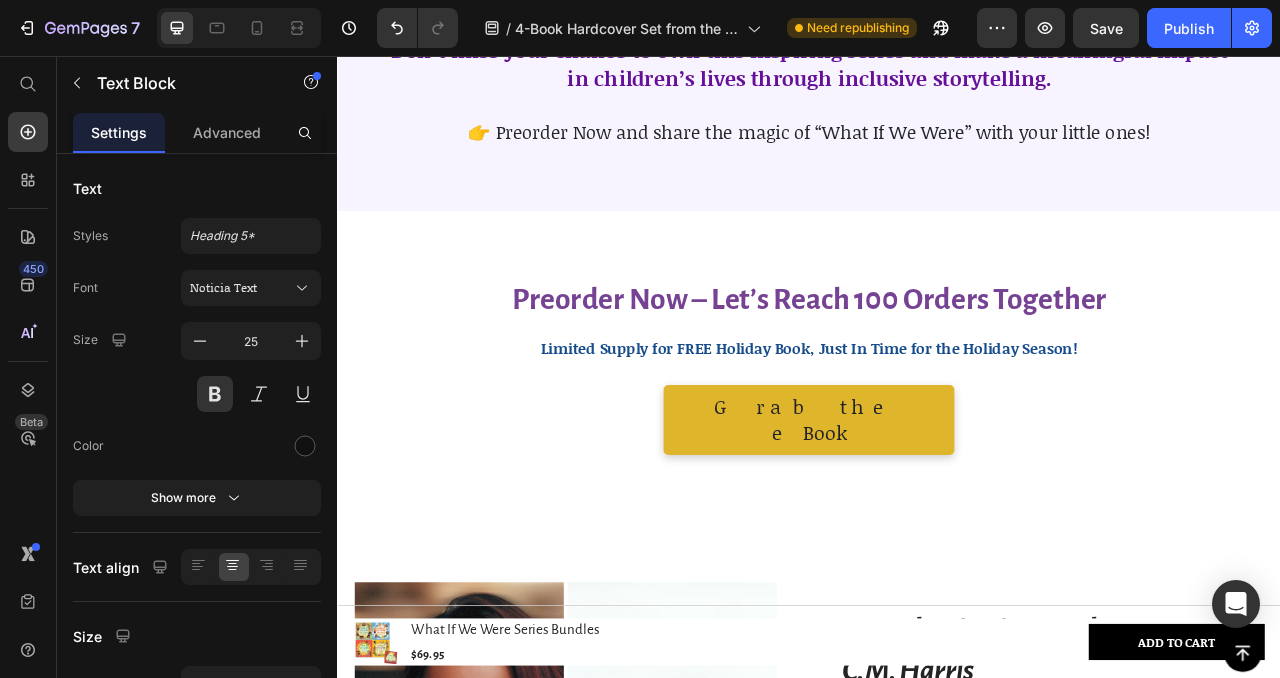 scroll, scrollTop: 3873, scrollLeft: 0, axis: vertical 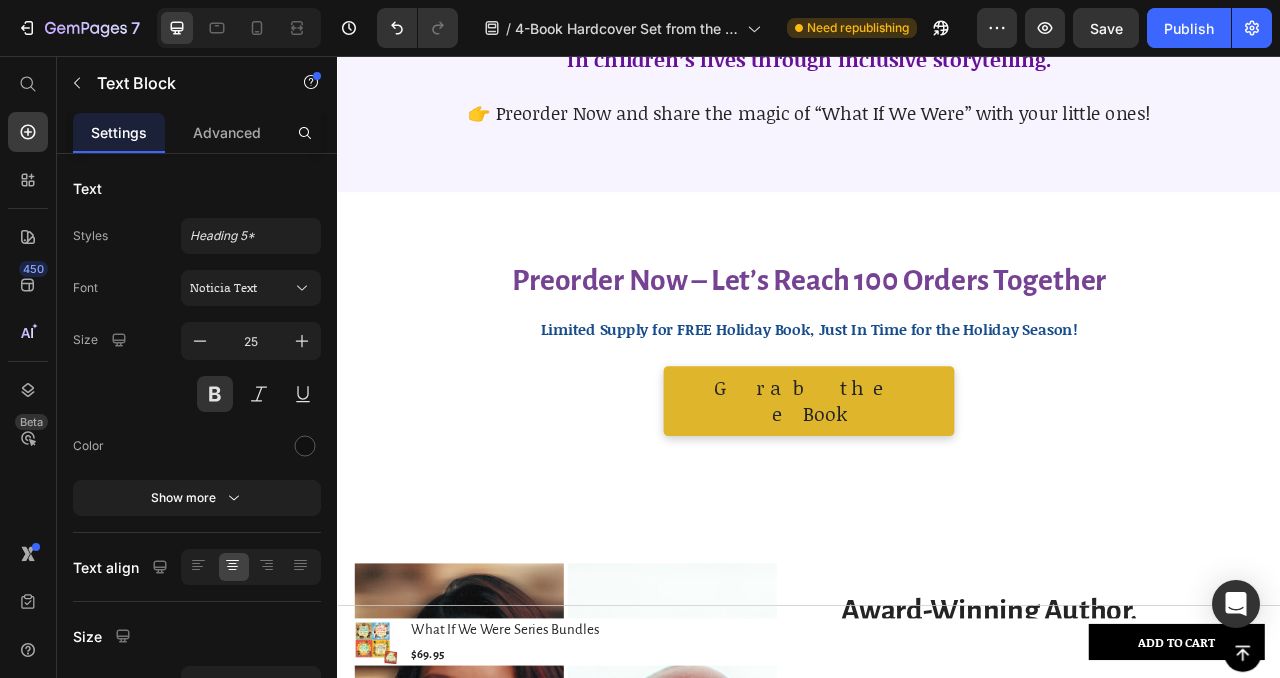 click on "Help us reach $10,000 goal to fund a high-quality offset print run." at bounding box center [547, -129] 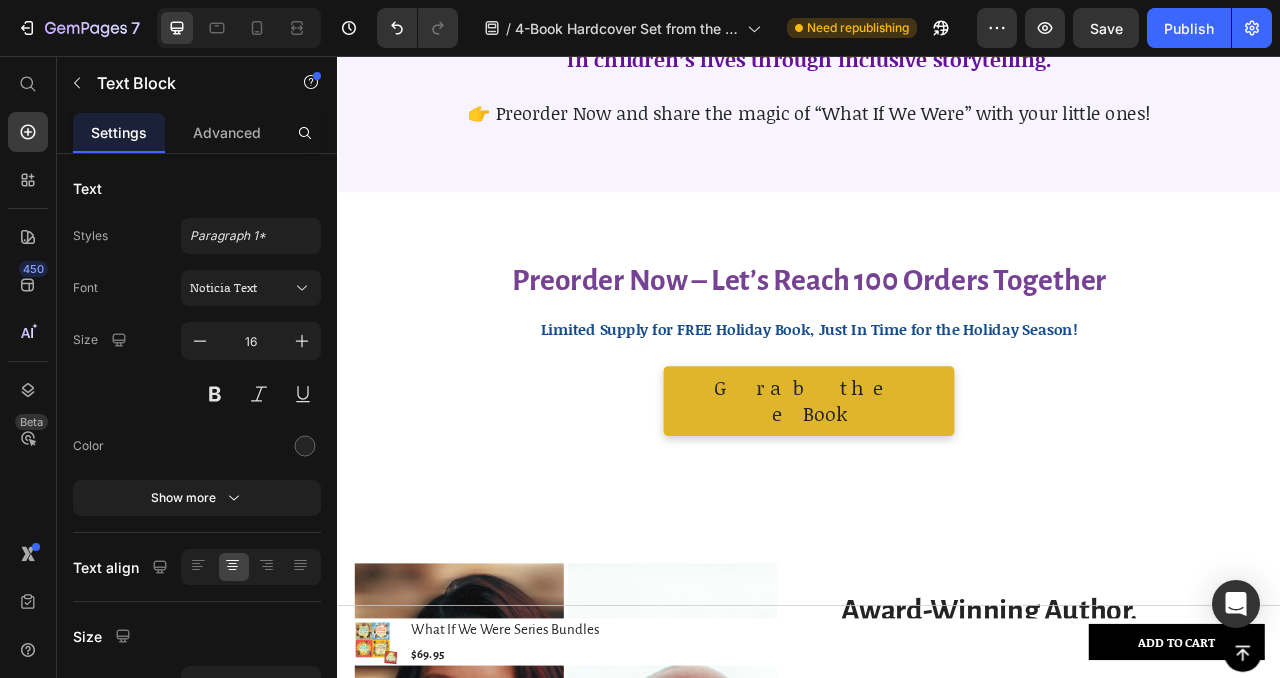 click on "Help us reach $10,000 goal to fund a high-quality offset print run." at bounding box center (547, -129) 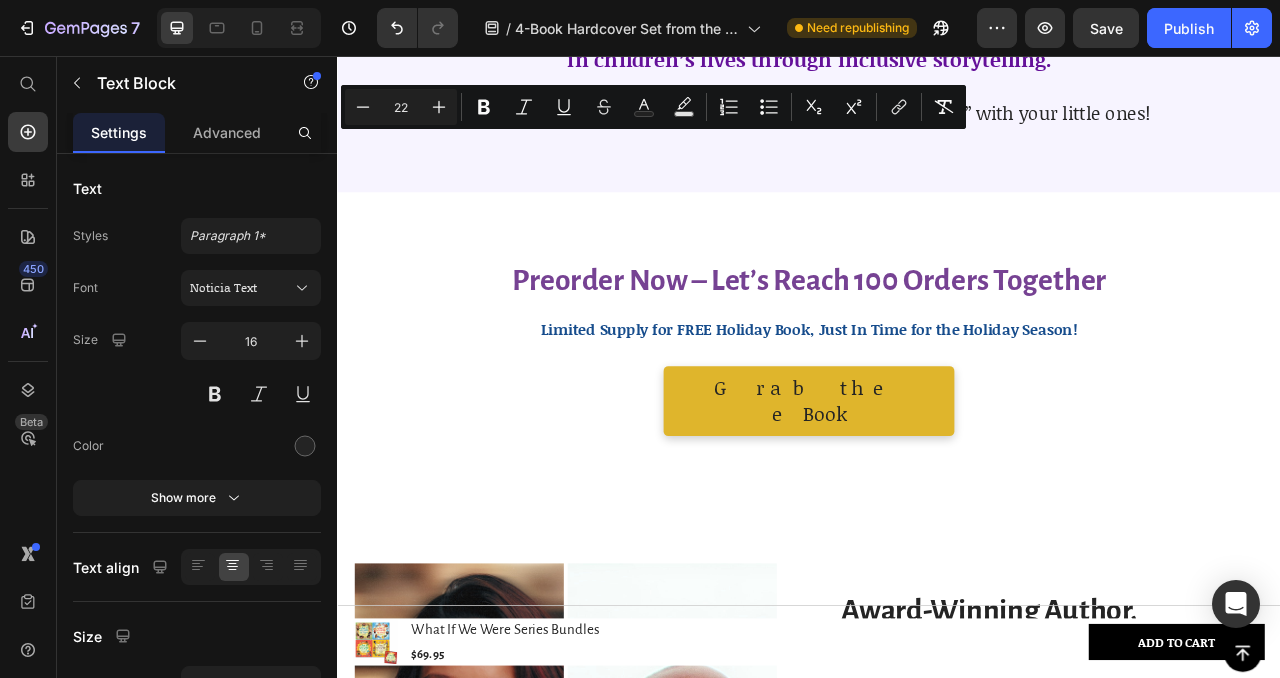 click on "Help us reach $10,000 goal to fund a high-quality offset print run." at bounding box center (547, -129) 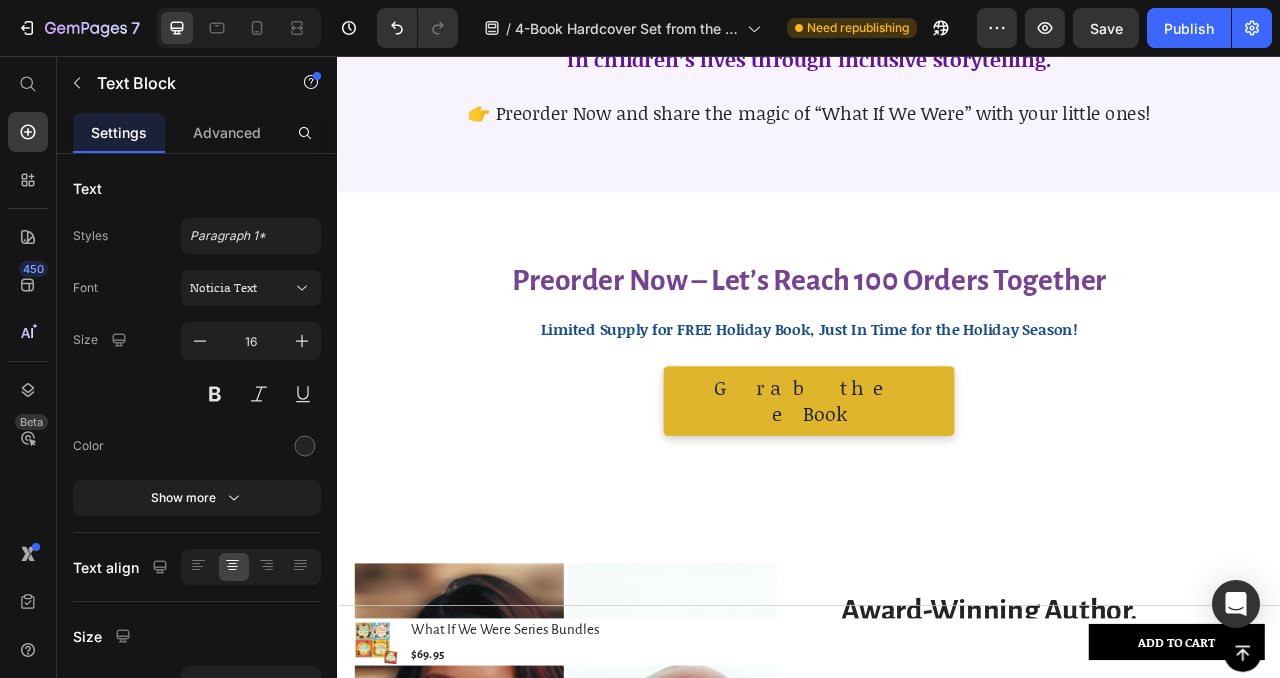 click on "Help us reach $10,000 goal to fund a high-quality offset print run." at bounding box center [547, -129] 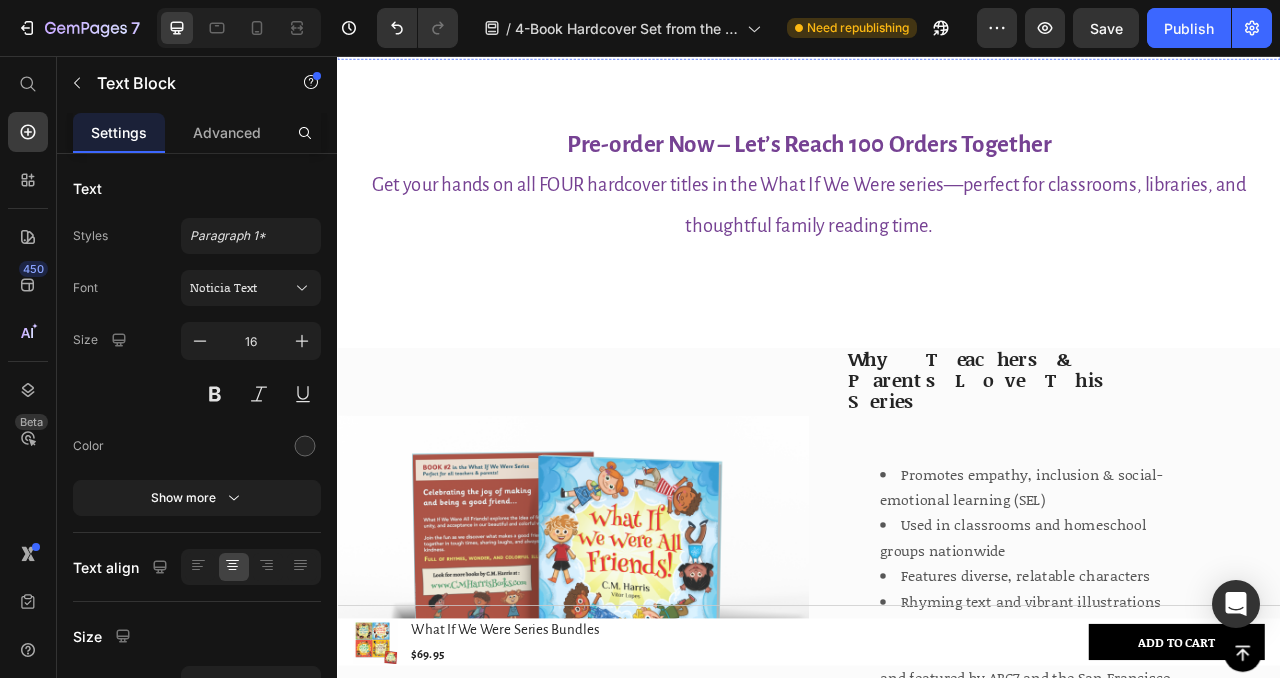 scroll, scrollTop: 6395, scrollLeft: 0, axis: vertical 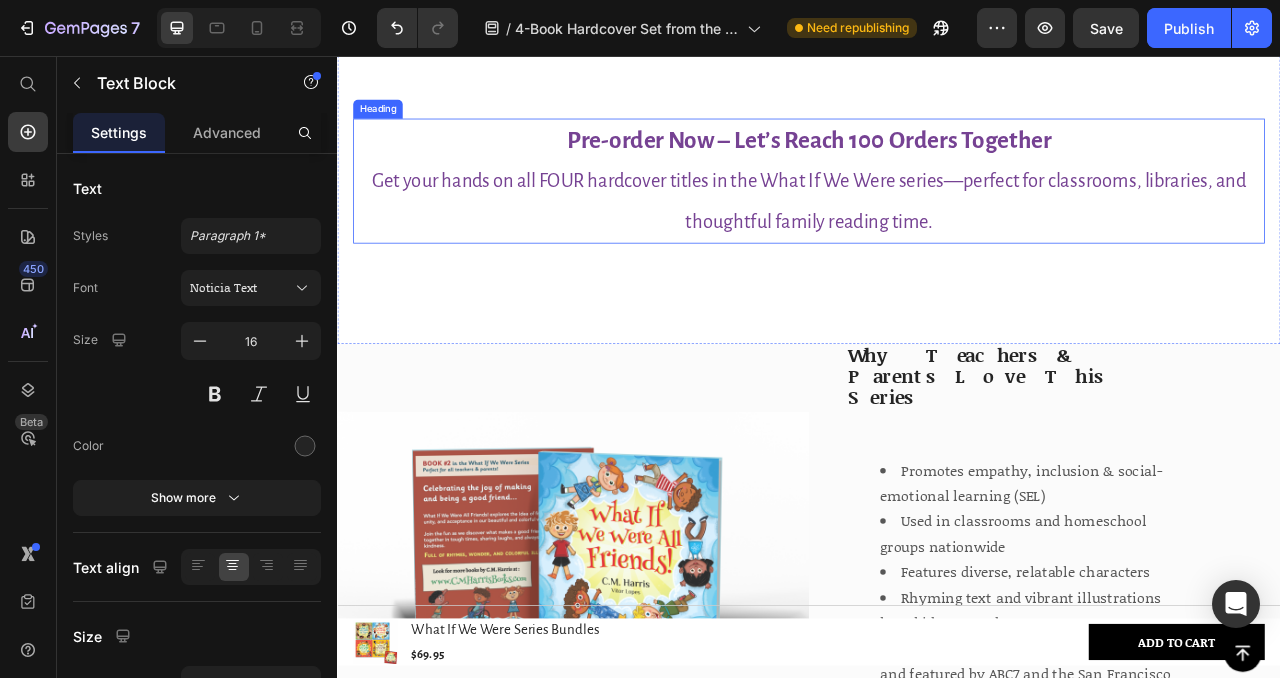click on "Get your hands on all FOUR hardcover titles in the What If We Were series—perfect for classrooms, libraries, and thoughtful family reading time." at bounding box center (937, 241) 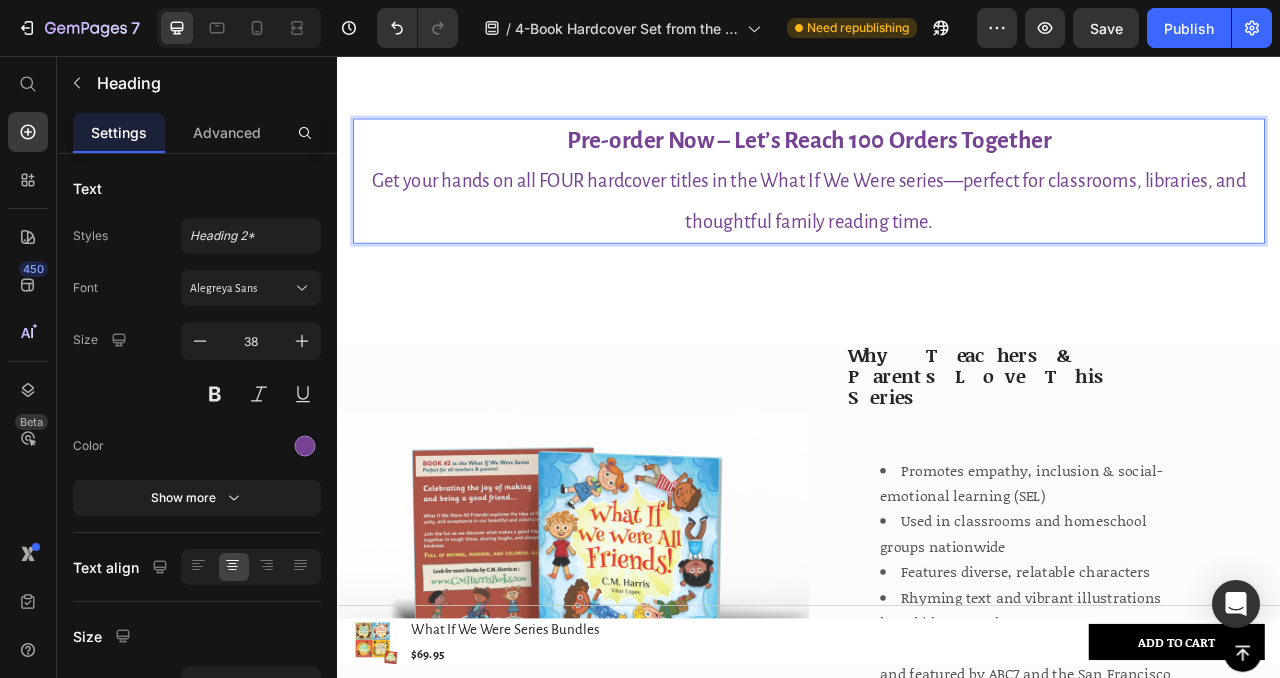 click on "Get your hands on all FOUR hardcover titles in the What If We Were series—perfect for classrooms, libraries, and thoughtful family reading time." at bounding box center (937, 241) 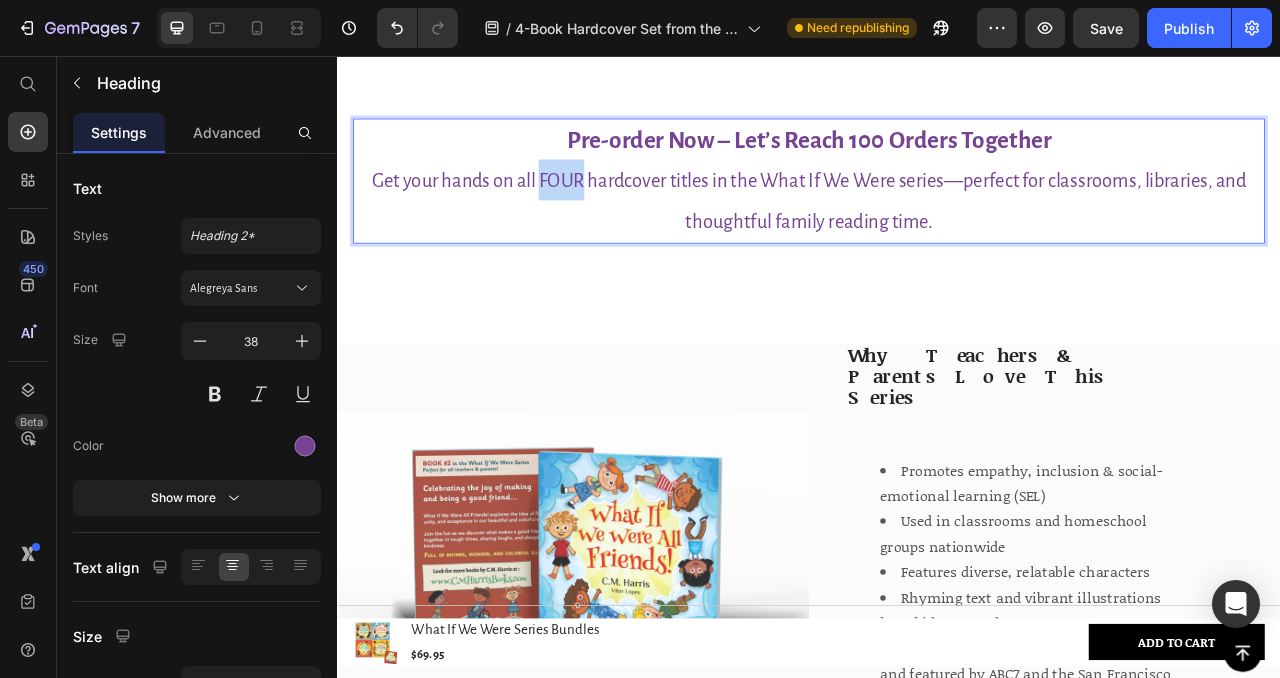 click on "Get your hands on all FOUR hardcover titles in the What If We Were series—perfect for classrooms, libraries, and thoughtful family reading time." at bounding box center [937, 241] 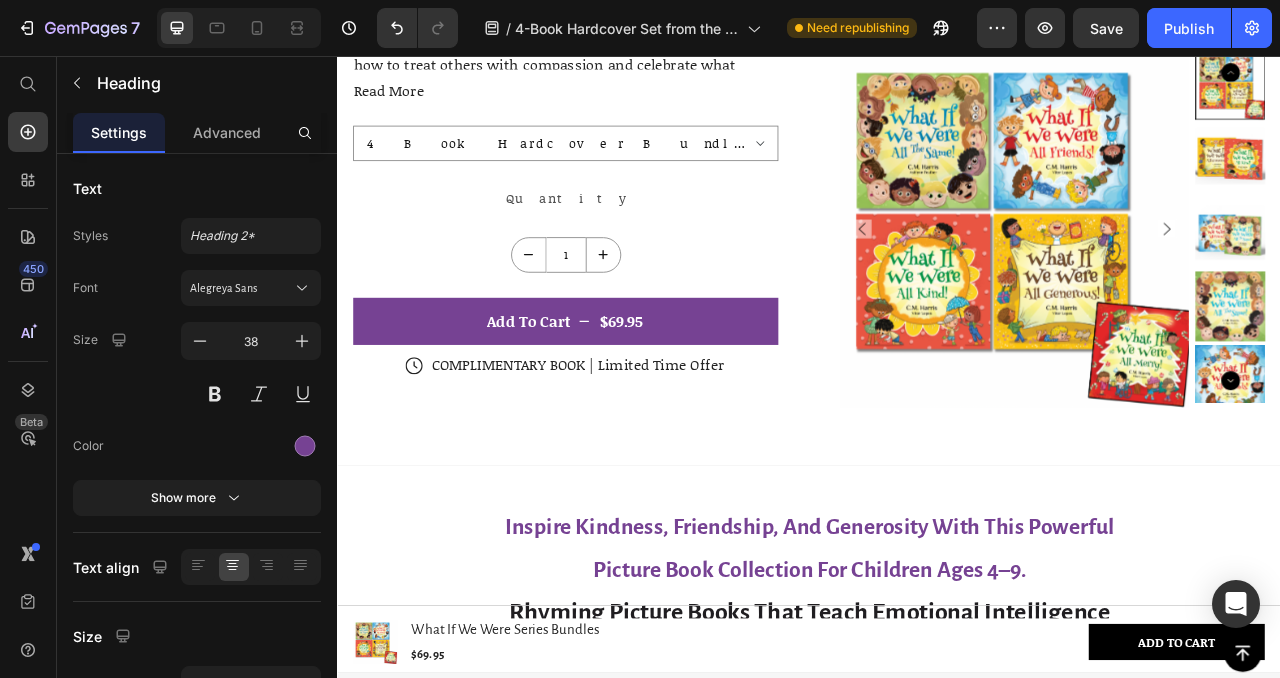 scroll, scrollTop: 2208, scrollLeft: 0, axis: vertical 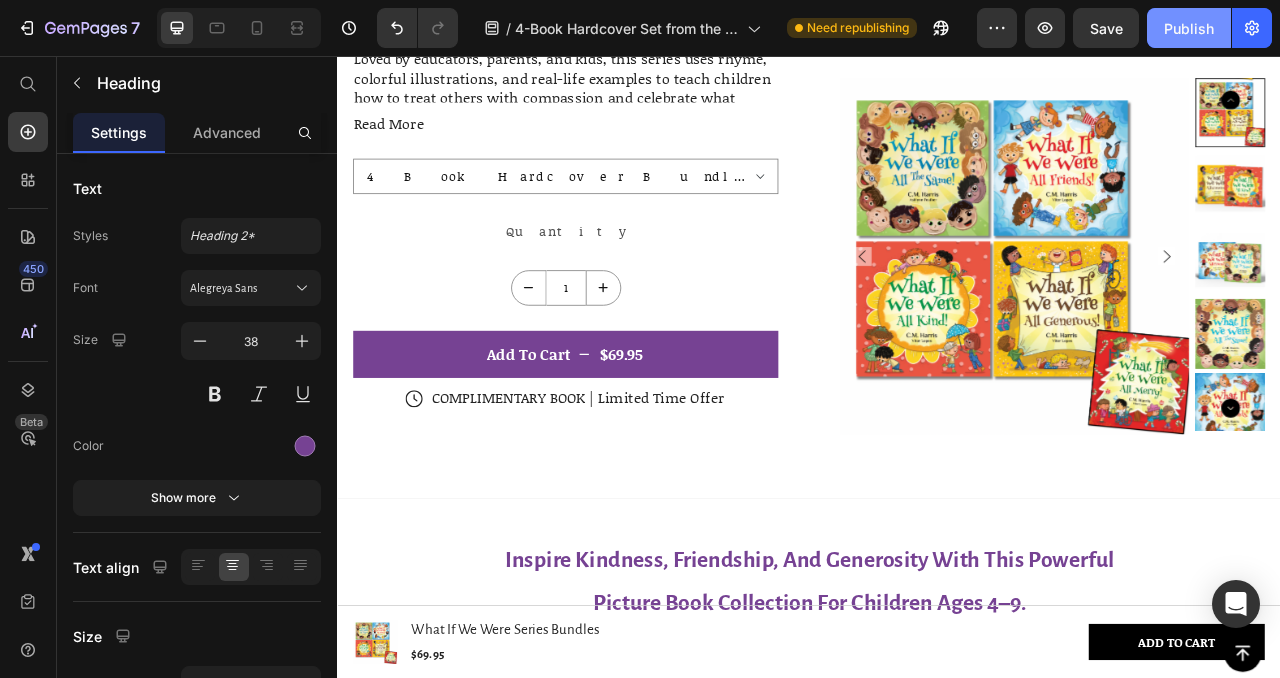 click on "Publish" at bounding box center (1189, 28) 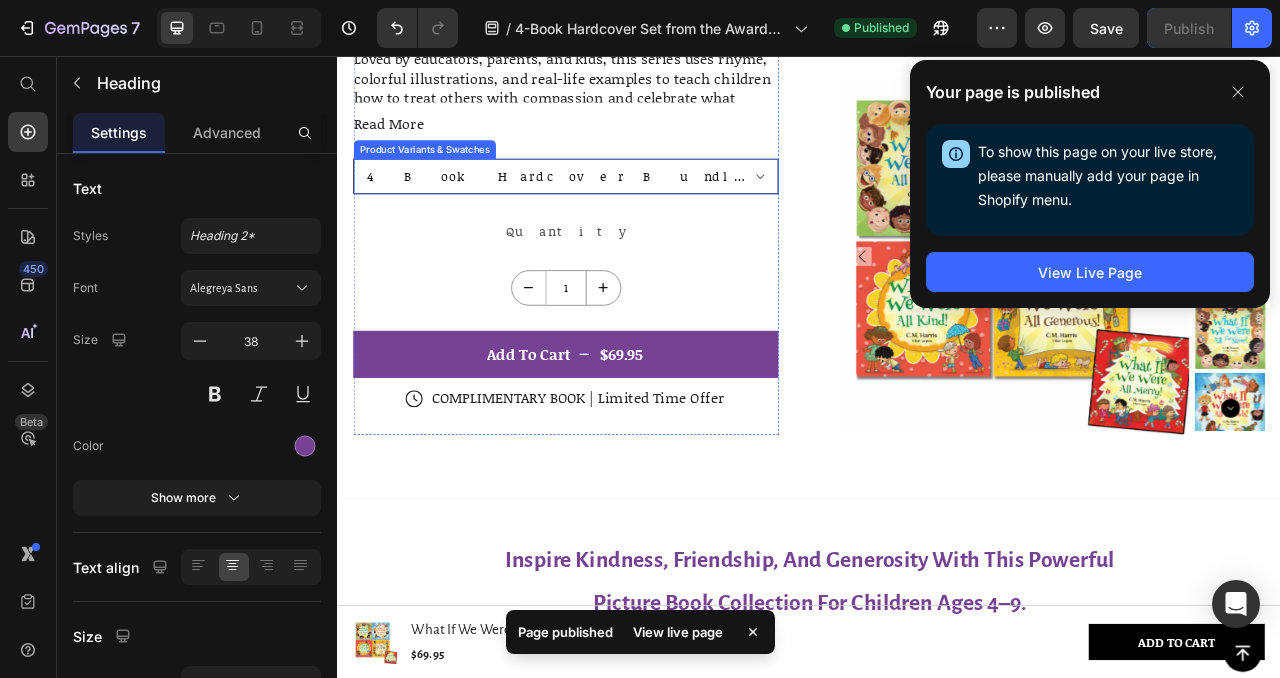 click on "4 Book Hardcover Bundle + Free paperback (PreOrder) - $69.95  2 Book Bundle (Kind + Generous hardcover PreOrder) - $34.99  2 Book Bundle (All Same + Friends hardcover Ships NOW) - $34.99  Classroom Bundle 25 - All the Same (hardcover - Ships NOW) - $299.00  Classroom Bundle 25 - All Friends (hardcover - Ships NOW) - $299.00  Classroom Bundle 25 - What If... All Kind (hardcover PreOrder) - $299.00  Classroom Bundle 25 - What If... All Generous (hardcover PreOrder) - $299.00  4 Book Mixed Bundle - What If... Same...Friends...Kind...Generous (Ships NOW) - $59.99" at bounding box center [627, 209] 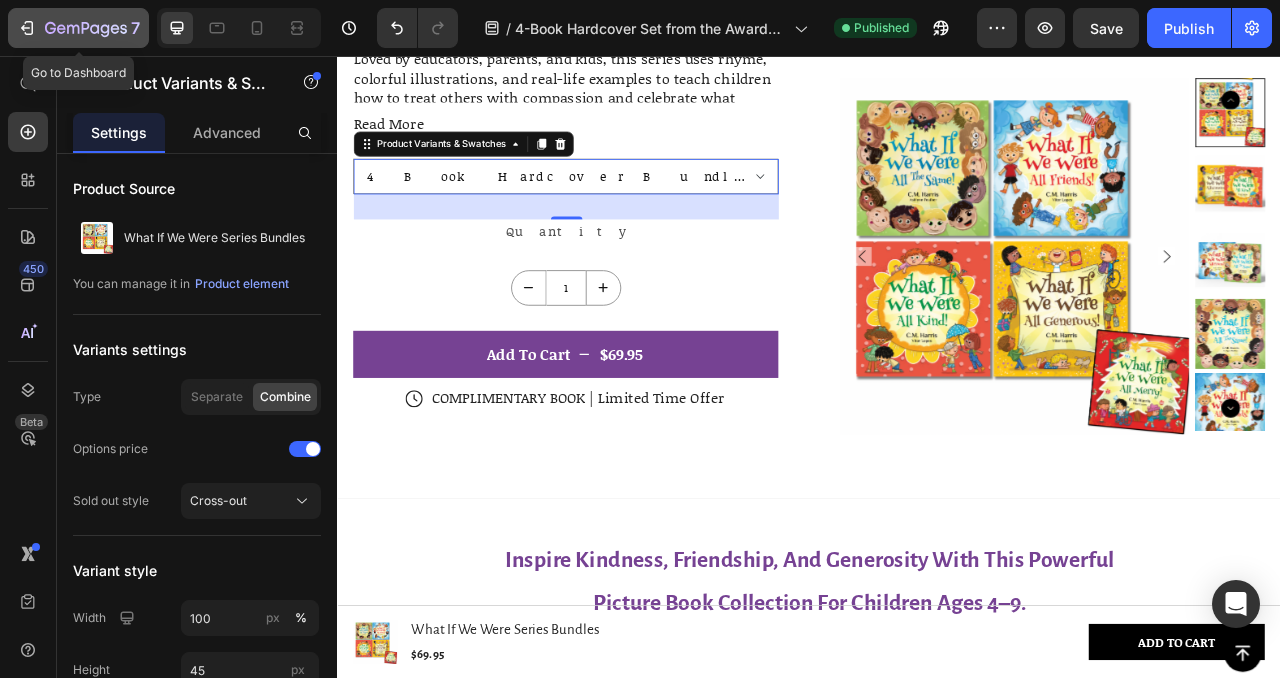 click 